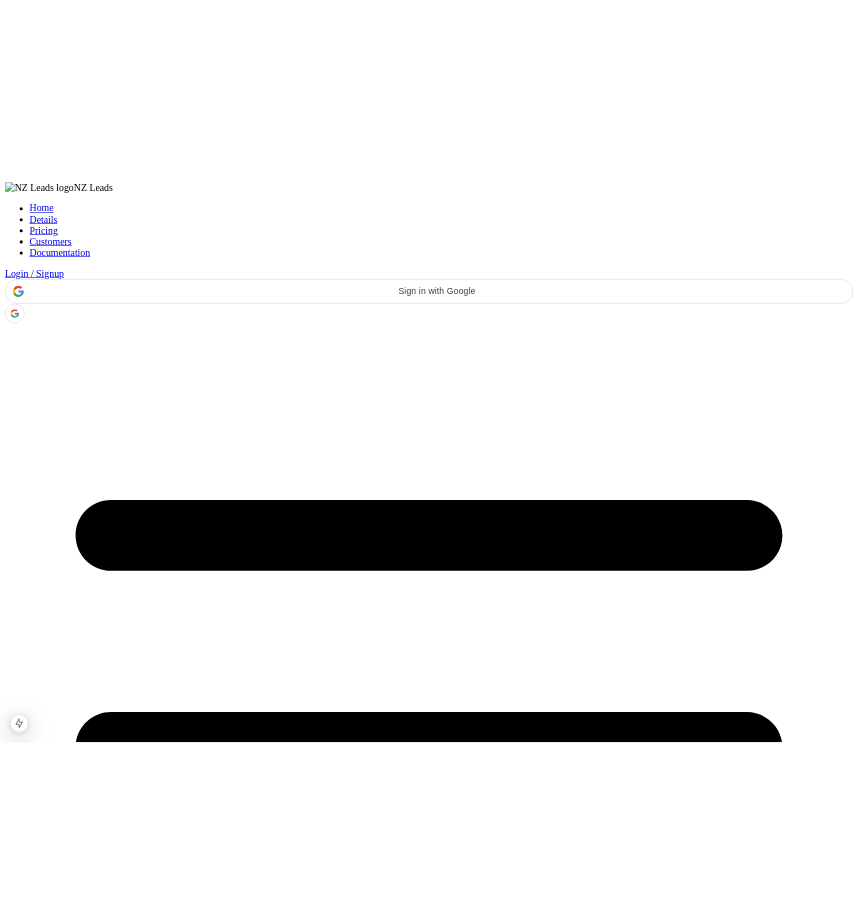 scroll, scrollTop: 0, scrollLeft: 0, axis: both 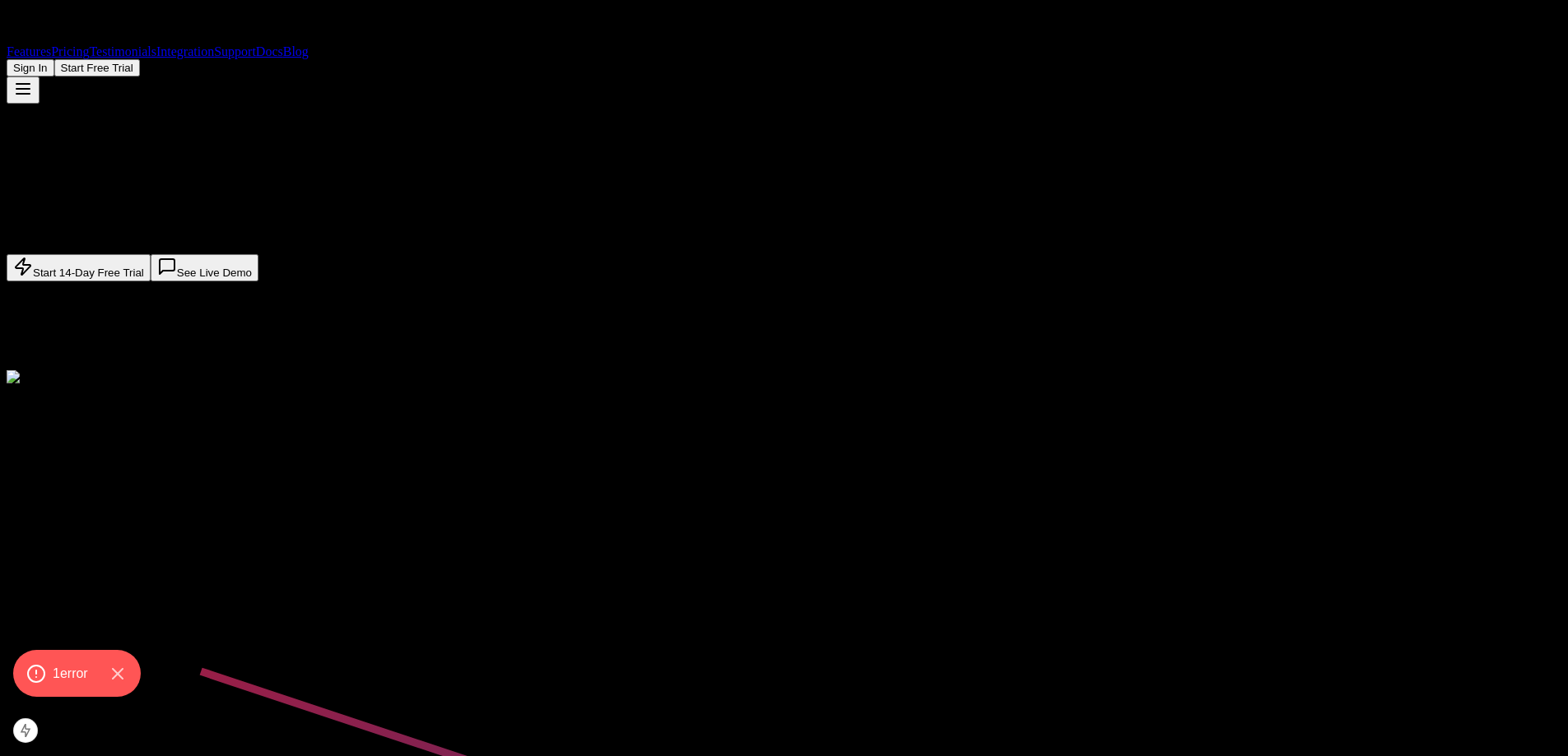 drag, startPoint x: 603, startPoint y: 429, endPoint x: 551, endPoint y: 118, distance: 315.3173 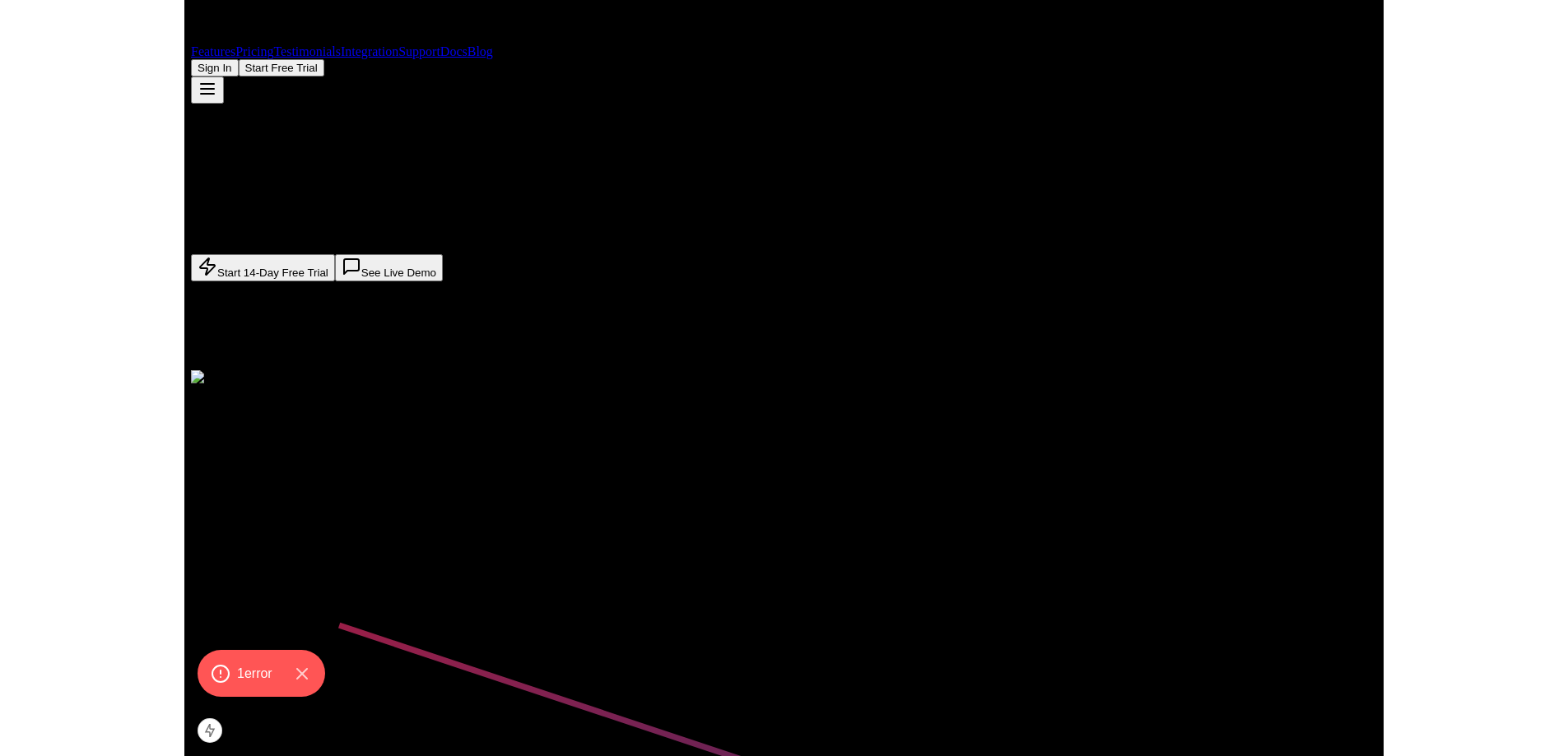 scroll, scrollTop: 0, scrollLeft: 0, axis: both 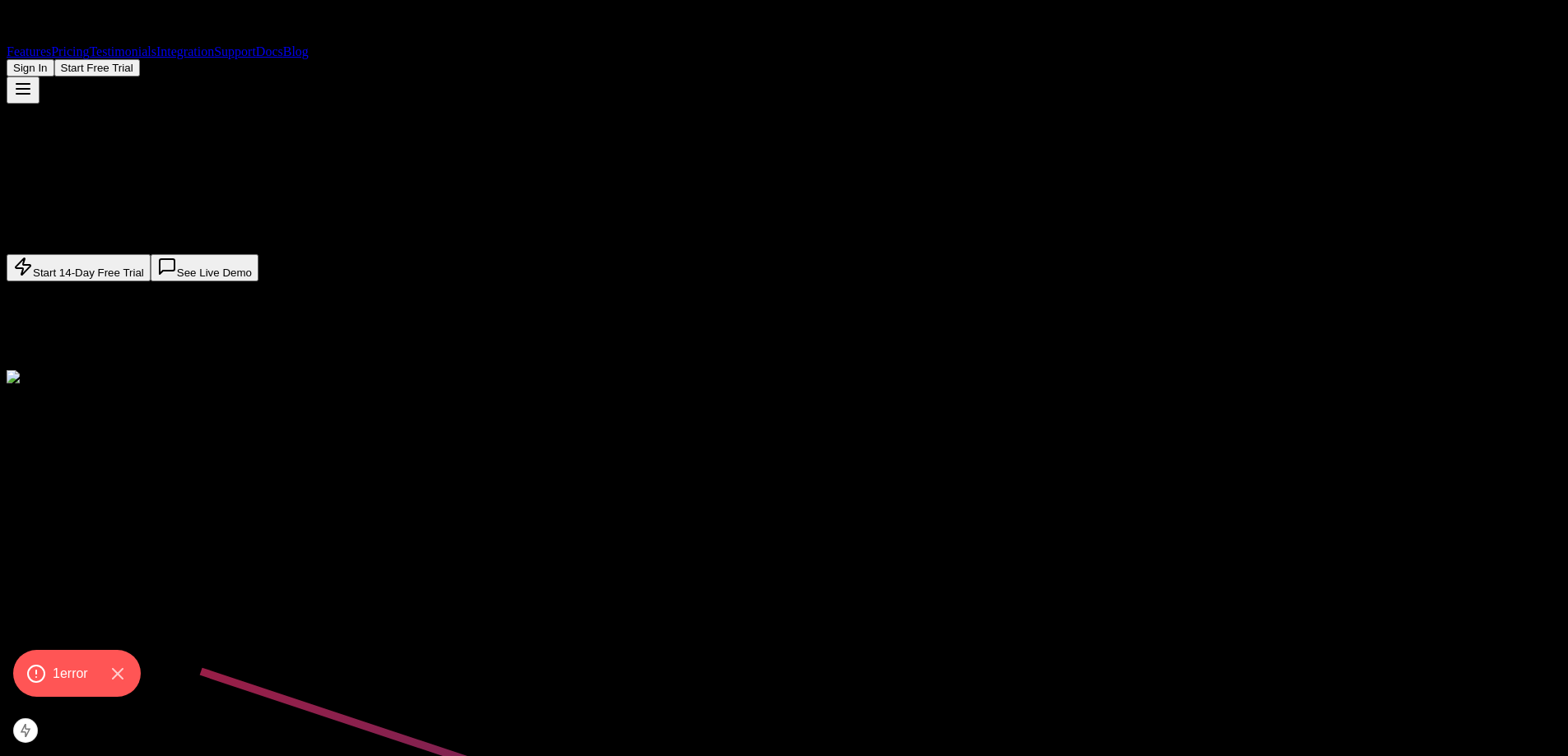 click on "Docs" at bounding box center [269, 51] 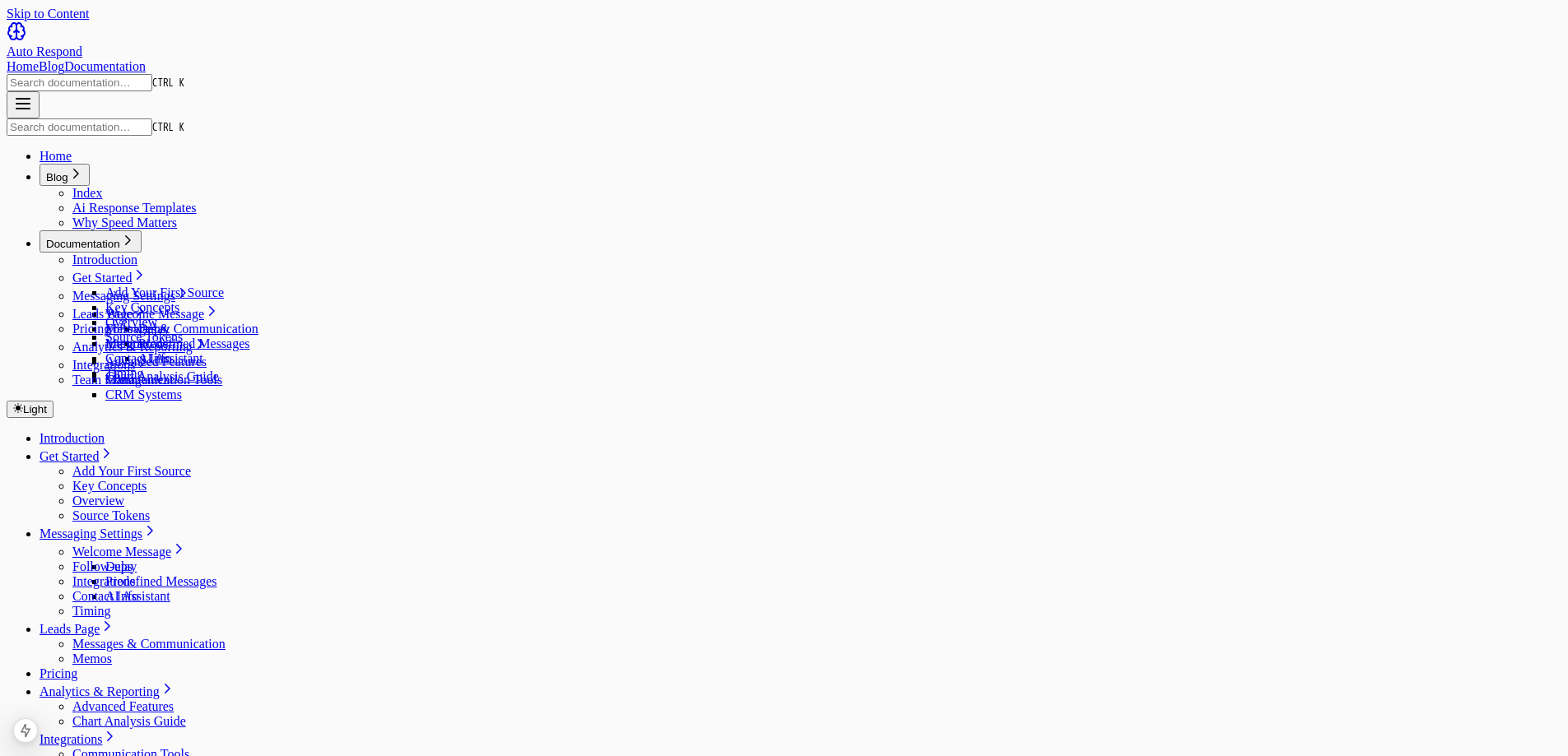 scroll, scrollTop: 0, scrollLeft: 0, axis: both 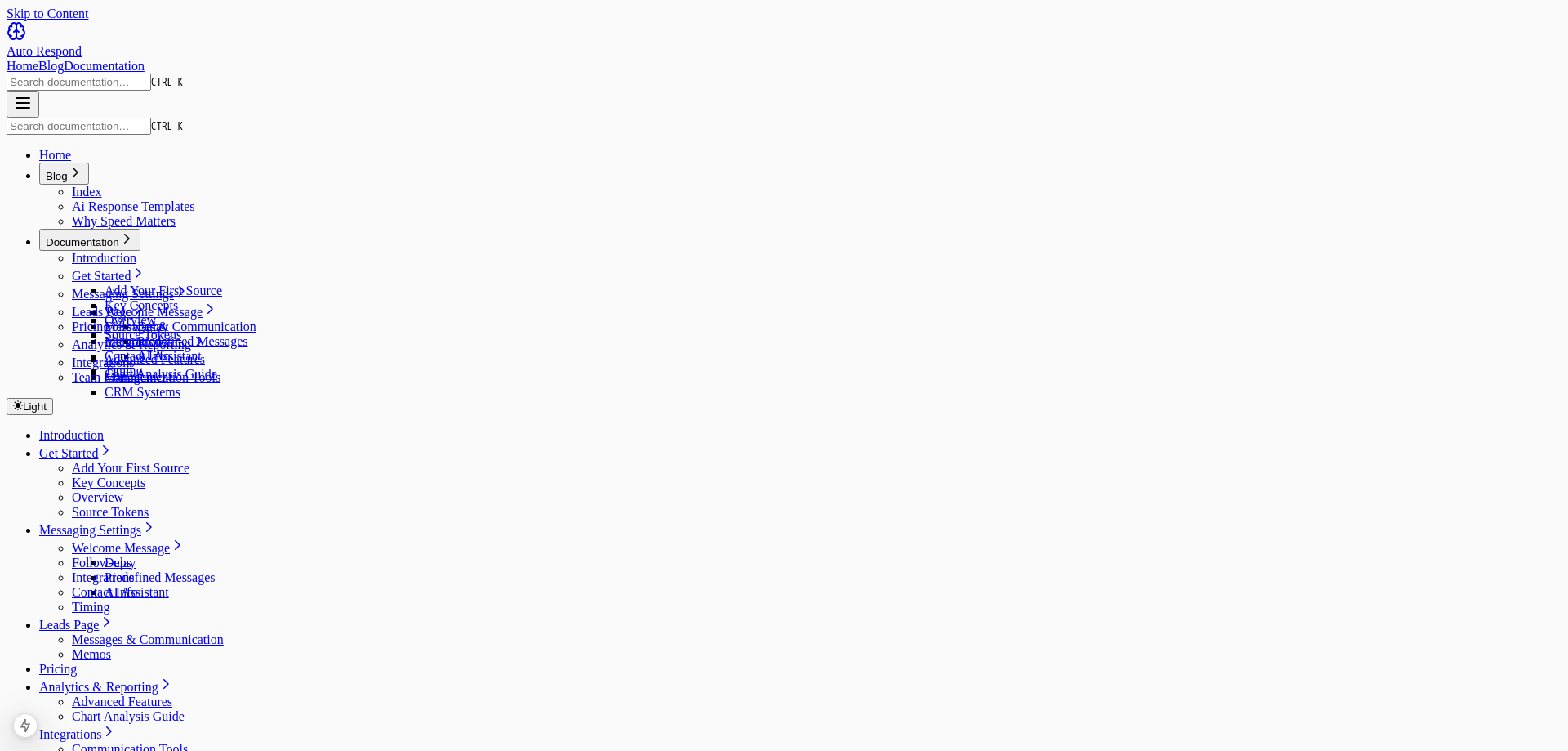 click on "Light" at bounding box center (29, 807) 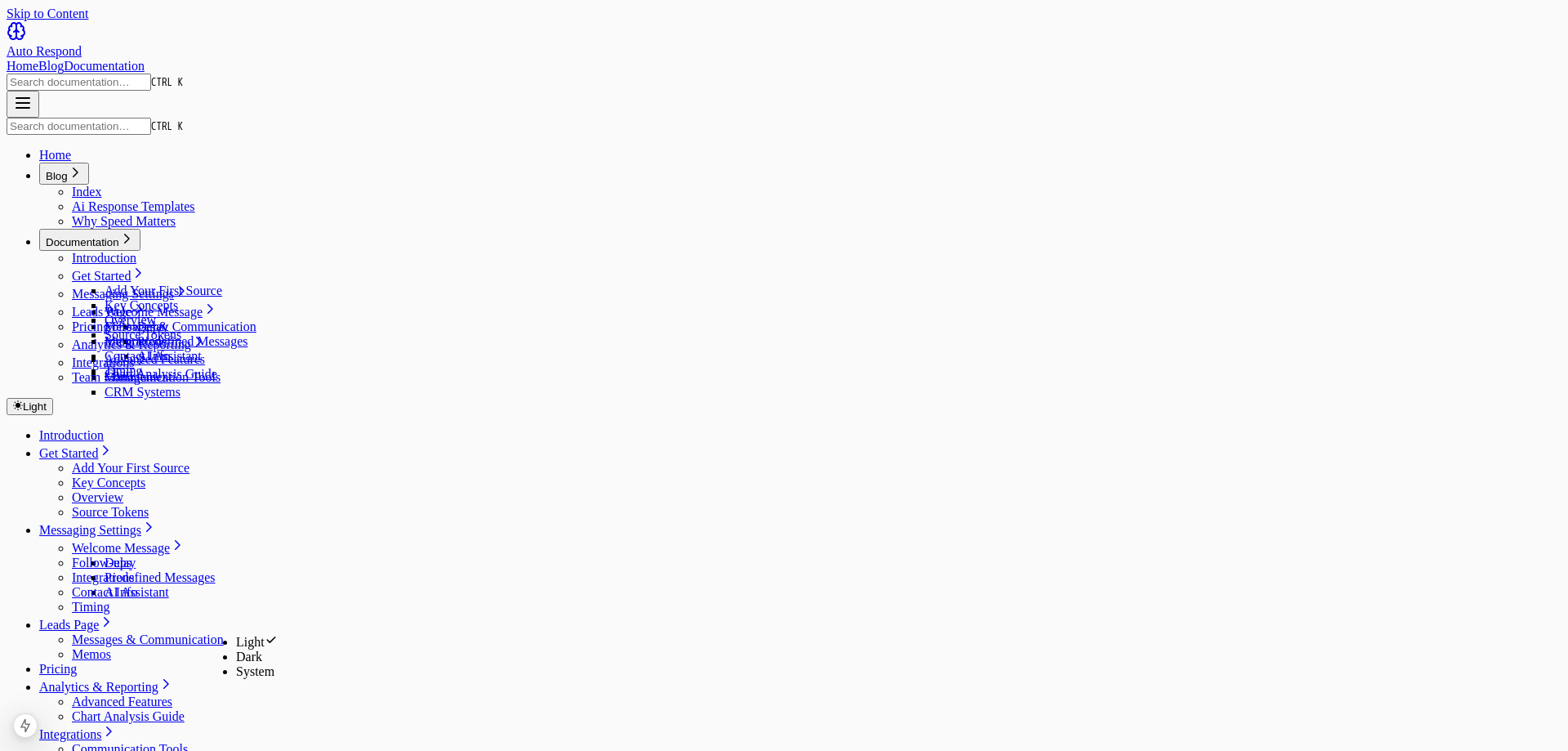 click on "Dark" at bounding box center (256, 657) 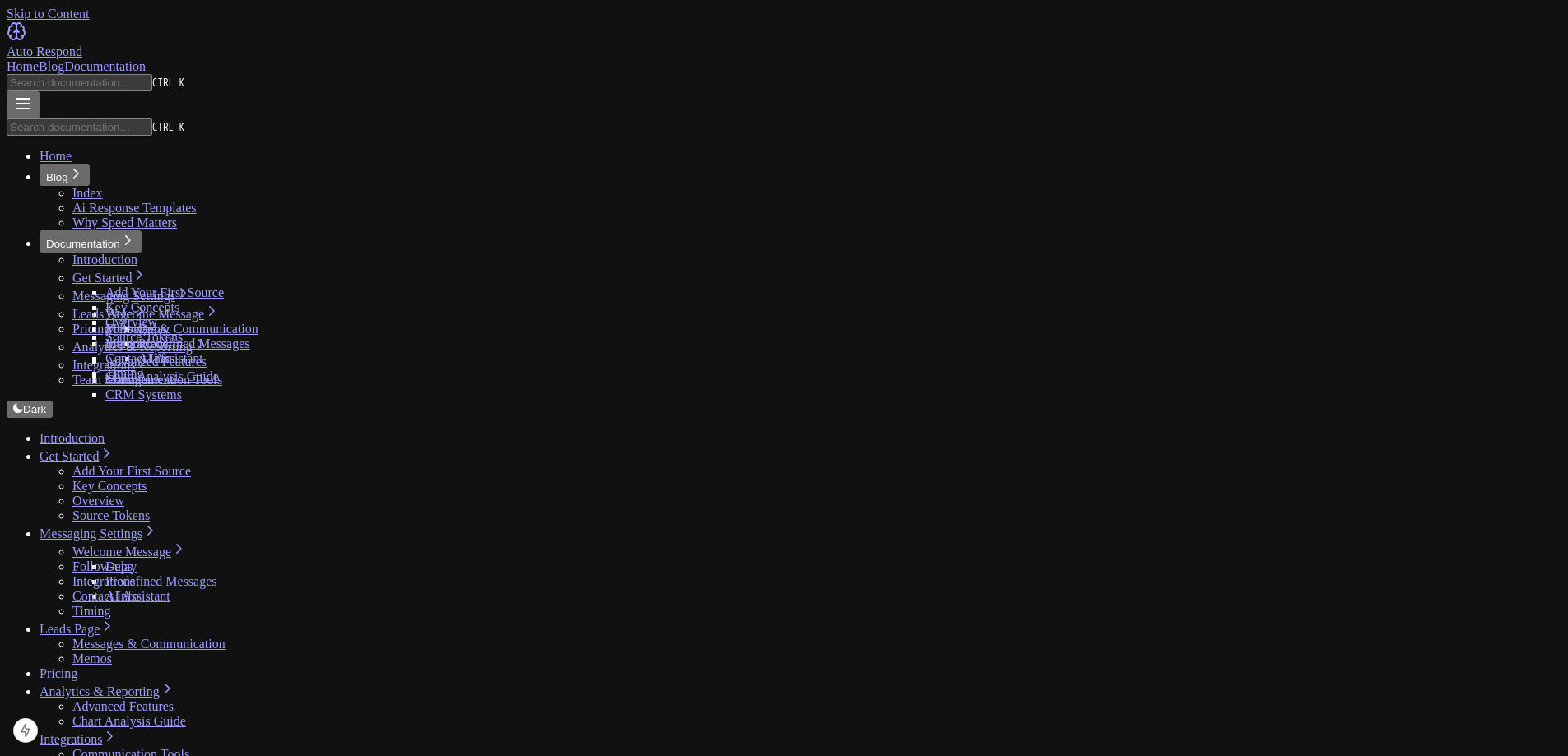 click on "Blog" at bounding box center (51, 66) 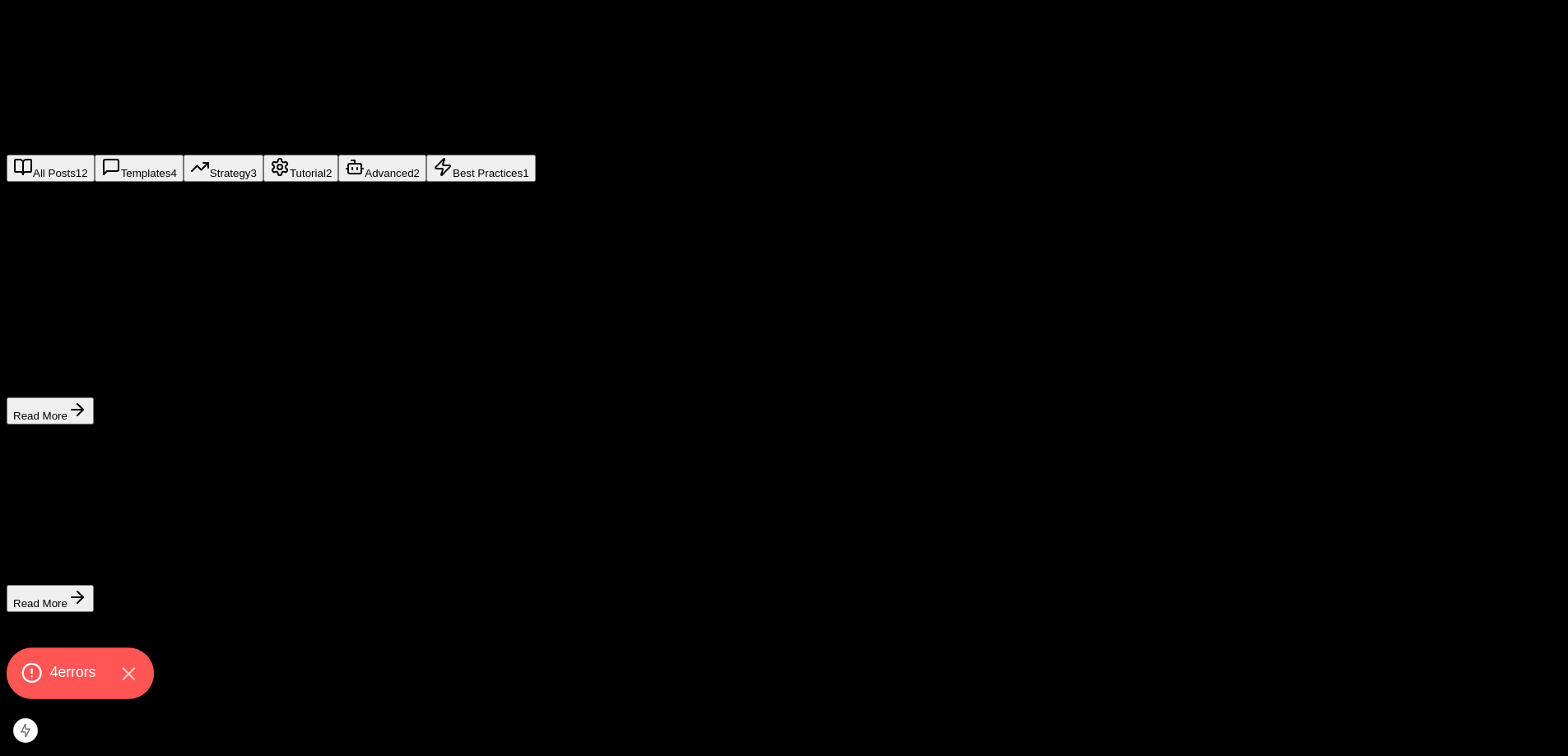 scroll, scrollTop: 165, scrollLeft: 0, axis: vertical 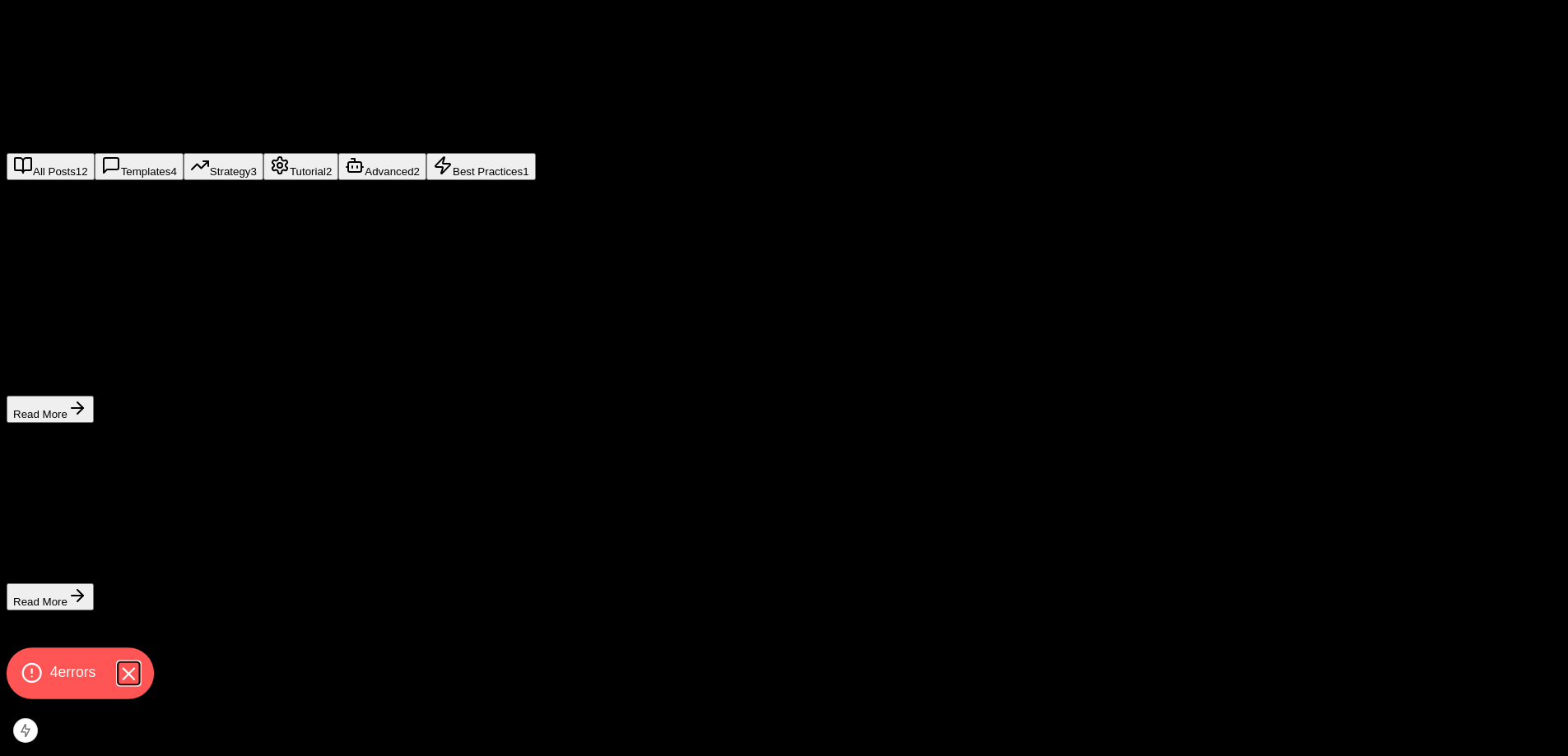 click 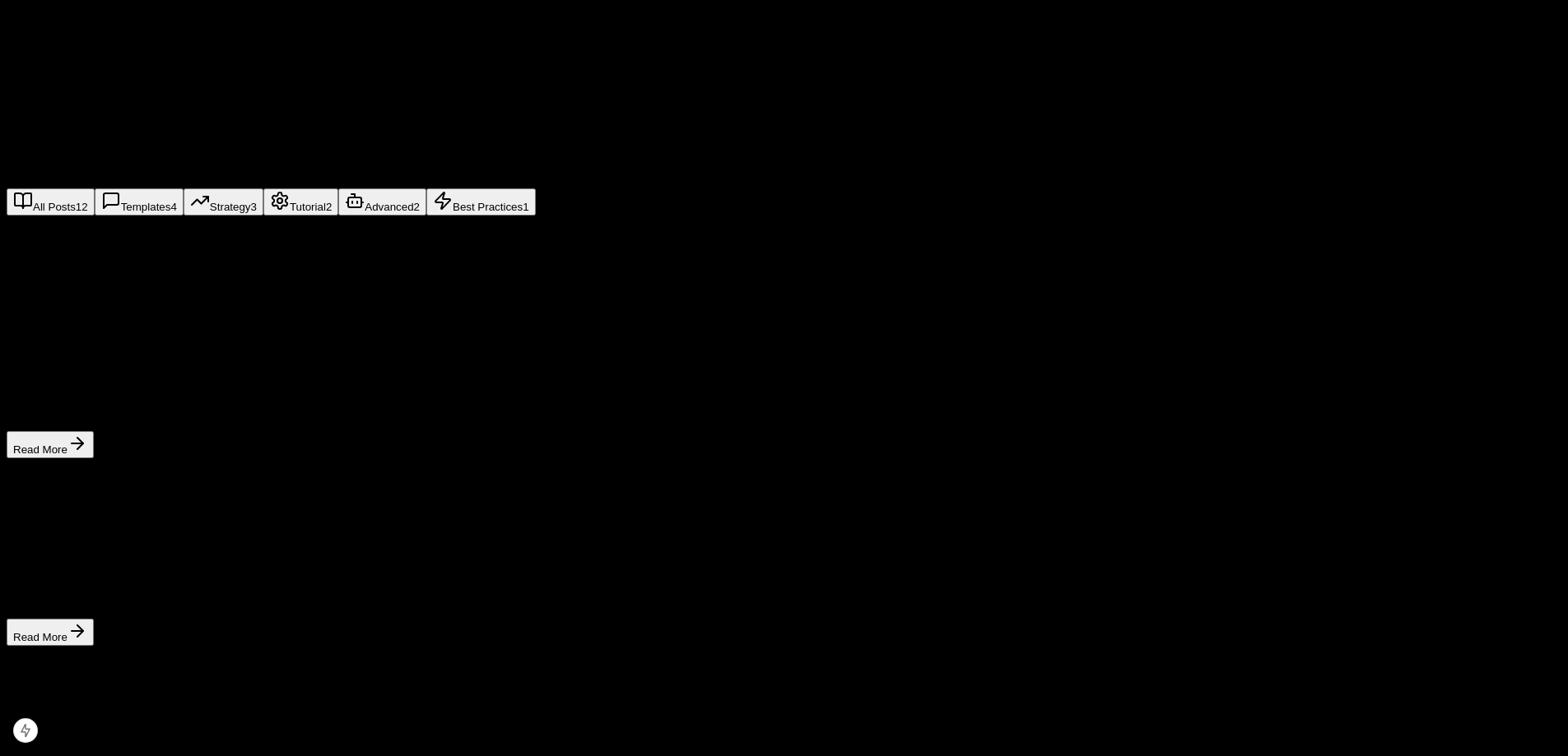 scroll, scrollTop: 0, scrollLeft: 0, axis: both 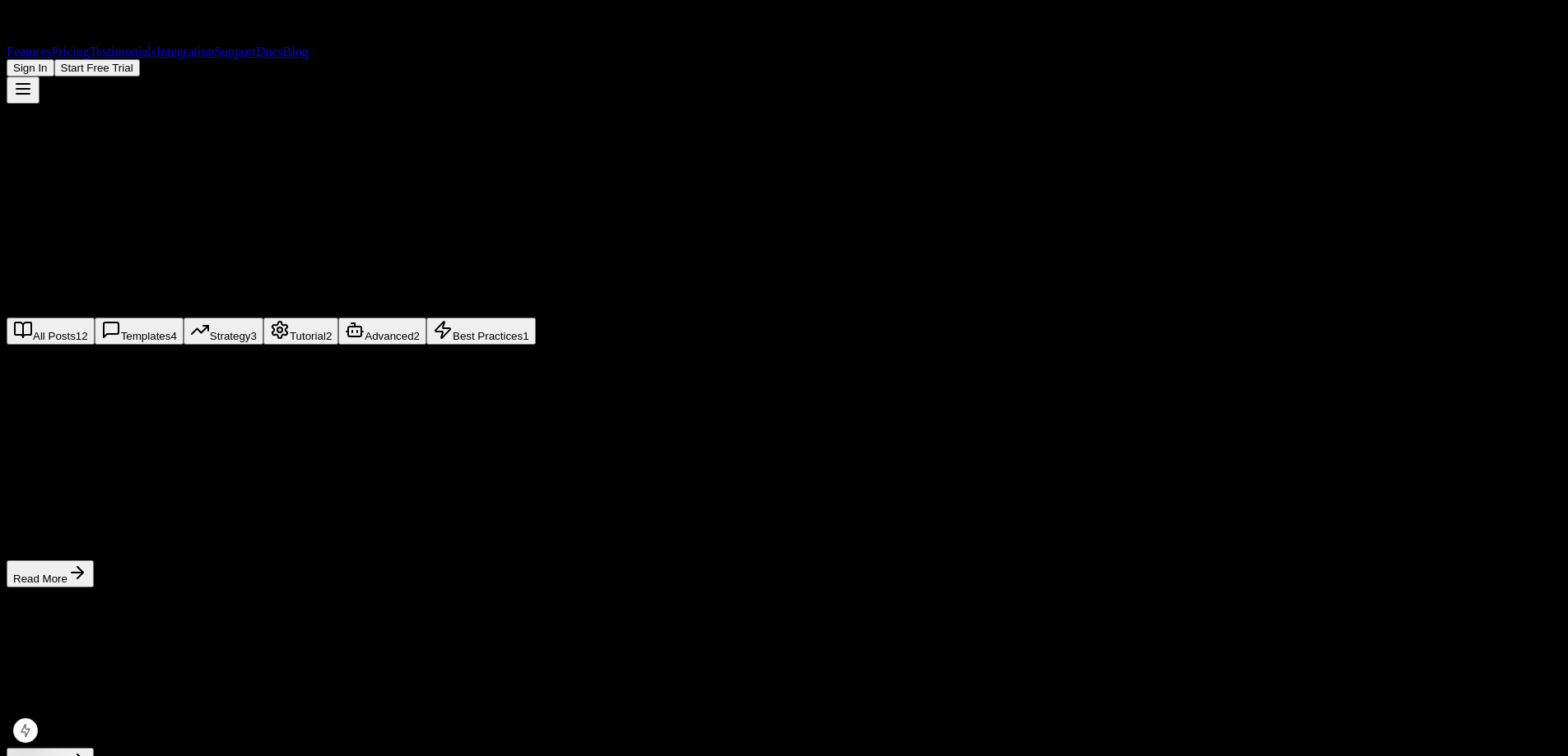 click on "Docs" at bounding box center (269, 51) 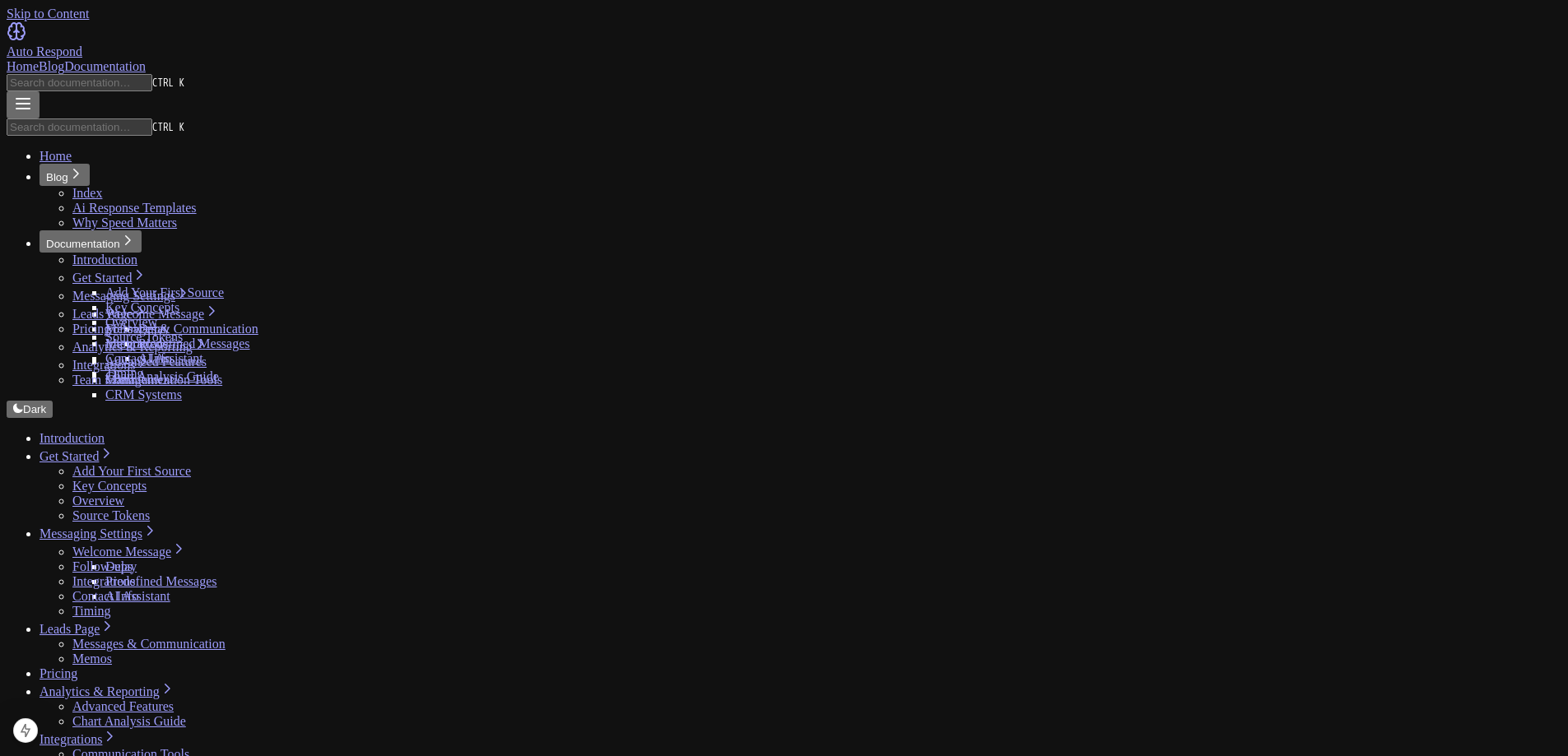 scroll, scrollTop: 0, scrollLeft: 0, axis: both 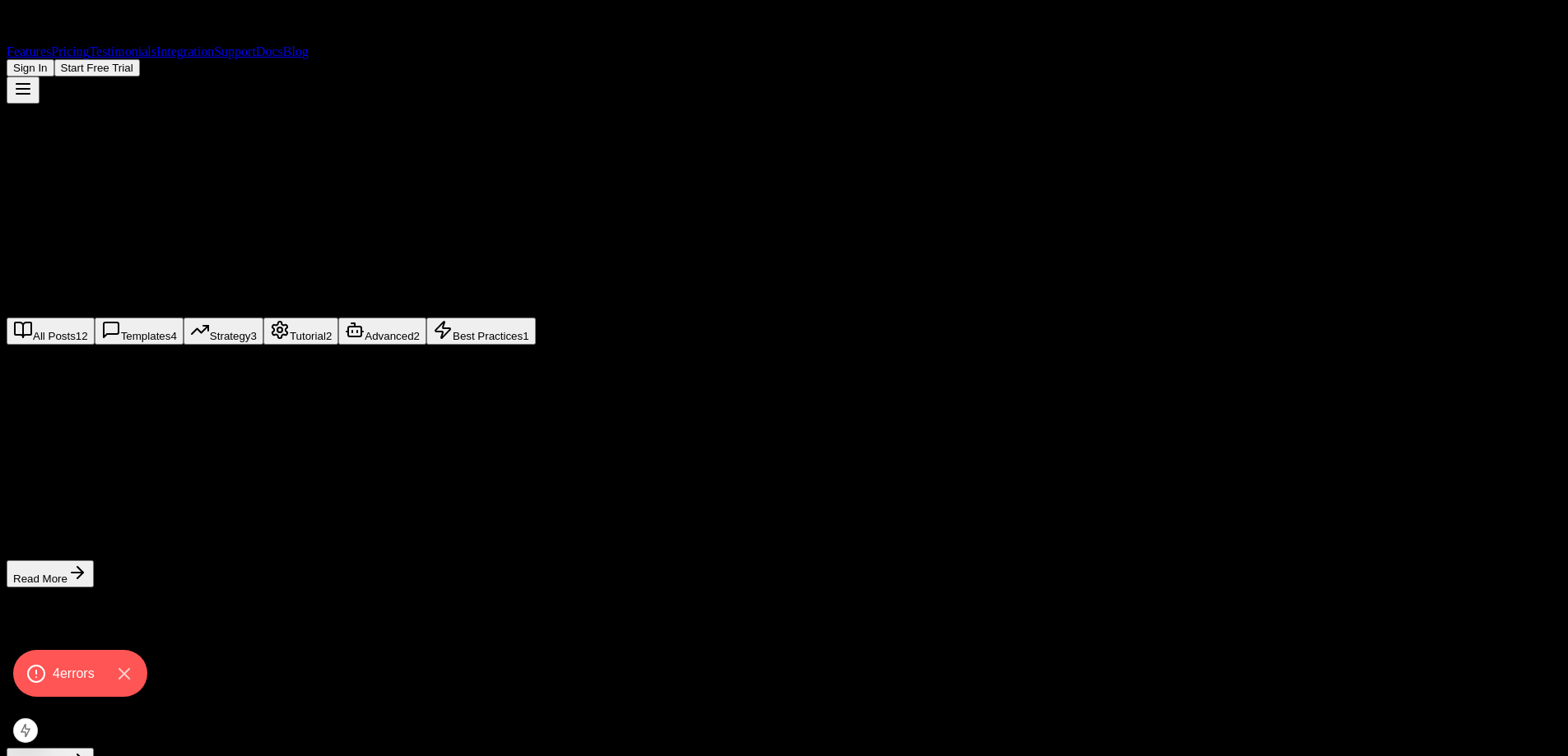 click on "Blog" at bounding box center (295, 51) 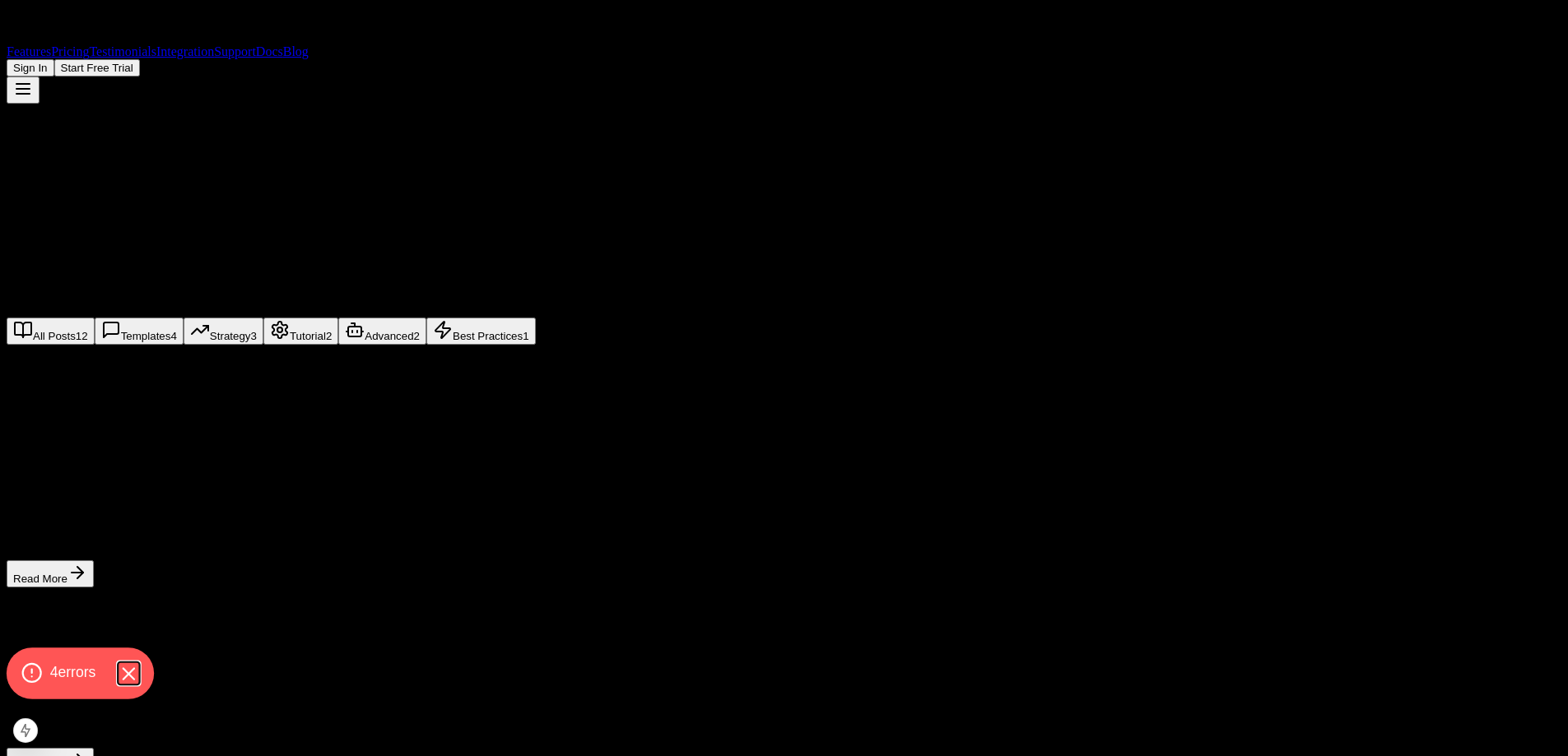 click 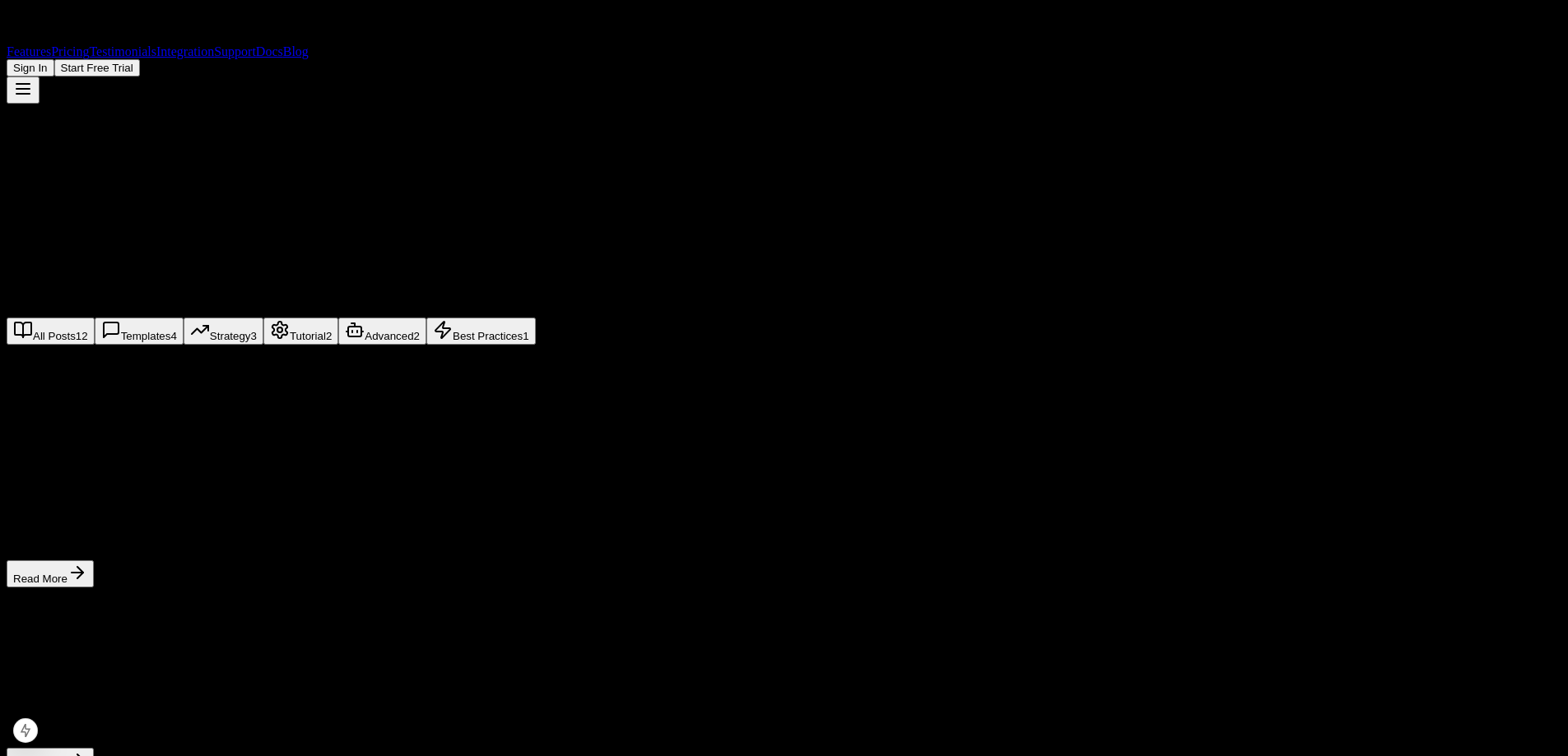 click on "Blog" at bounding box center (295, 51) 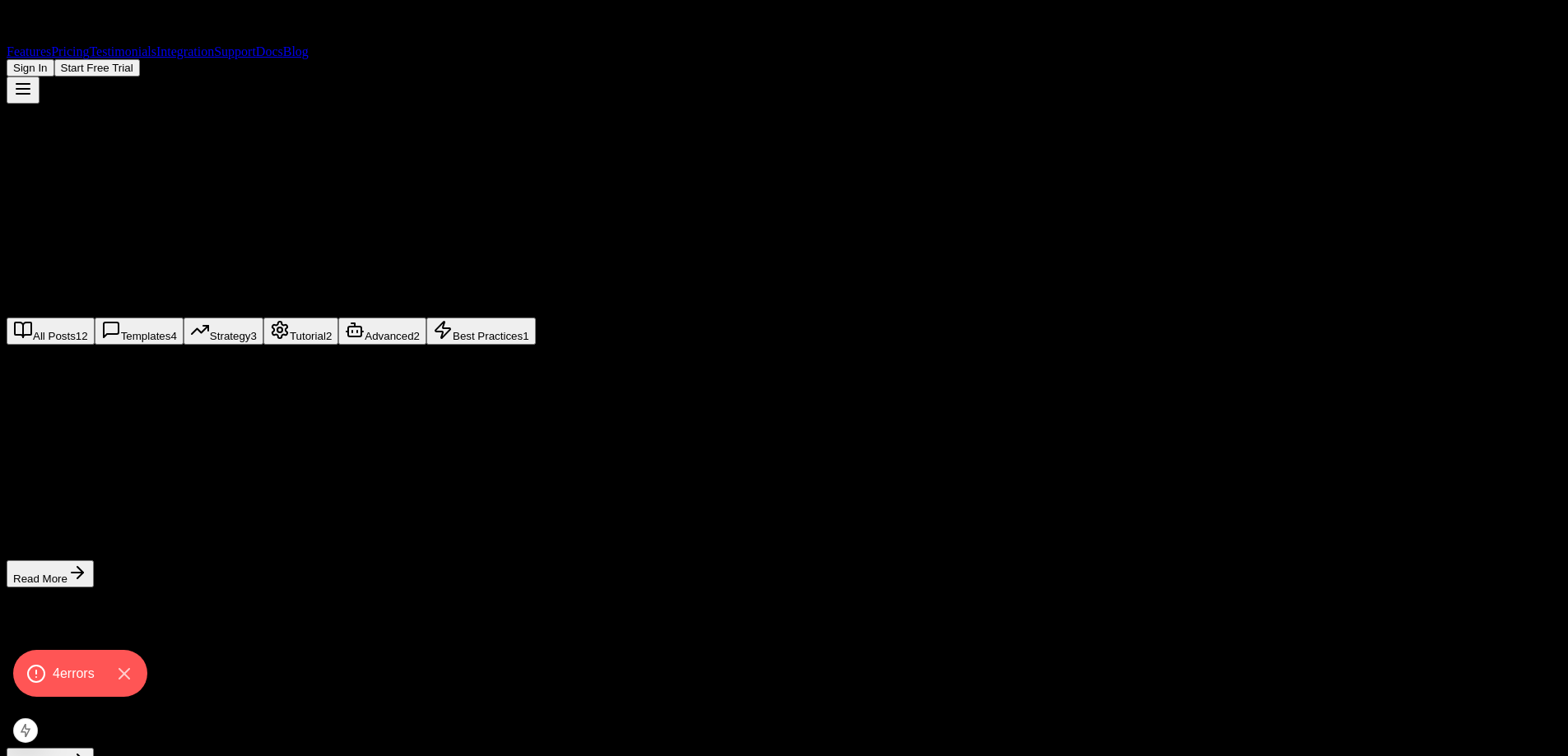 scroll, scrollTop: 0, scrollLeft: 0, axis: both 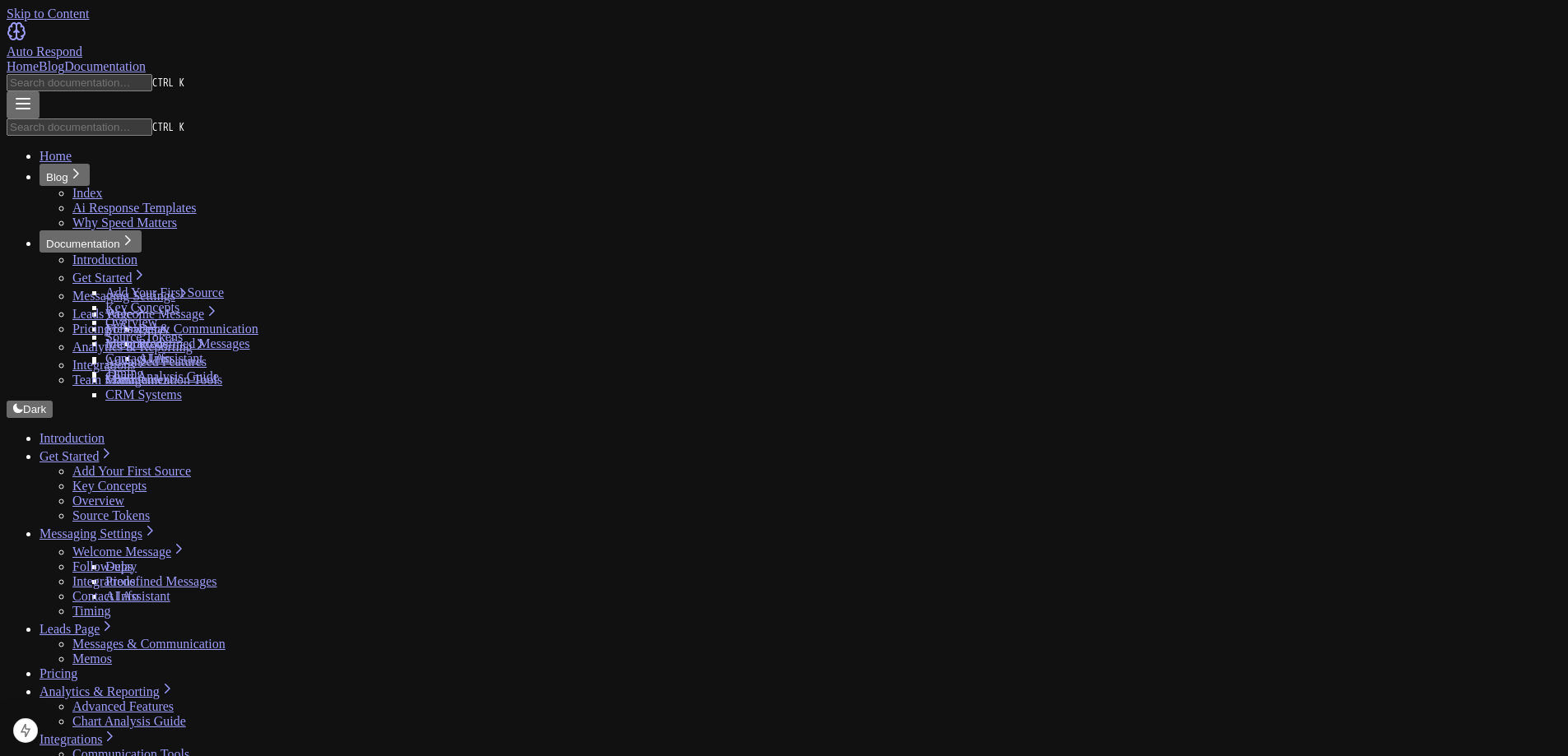 click on "Blog" at bounding box center [51, 66] 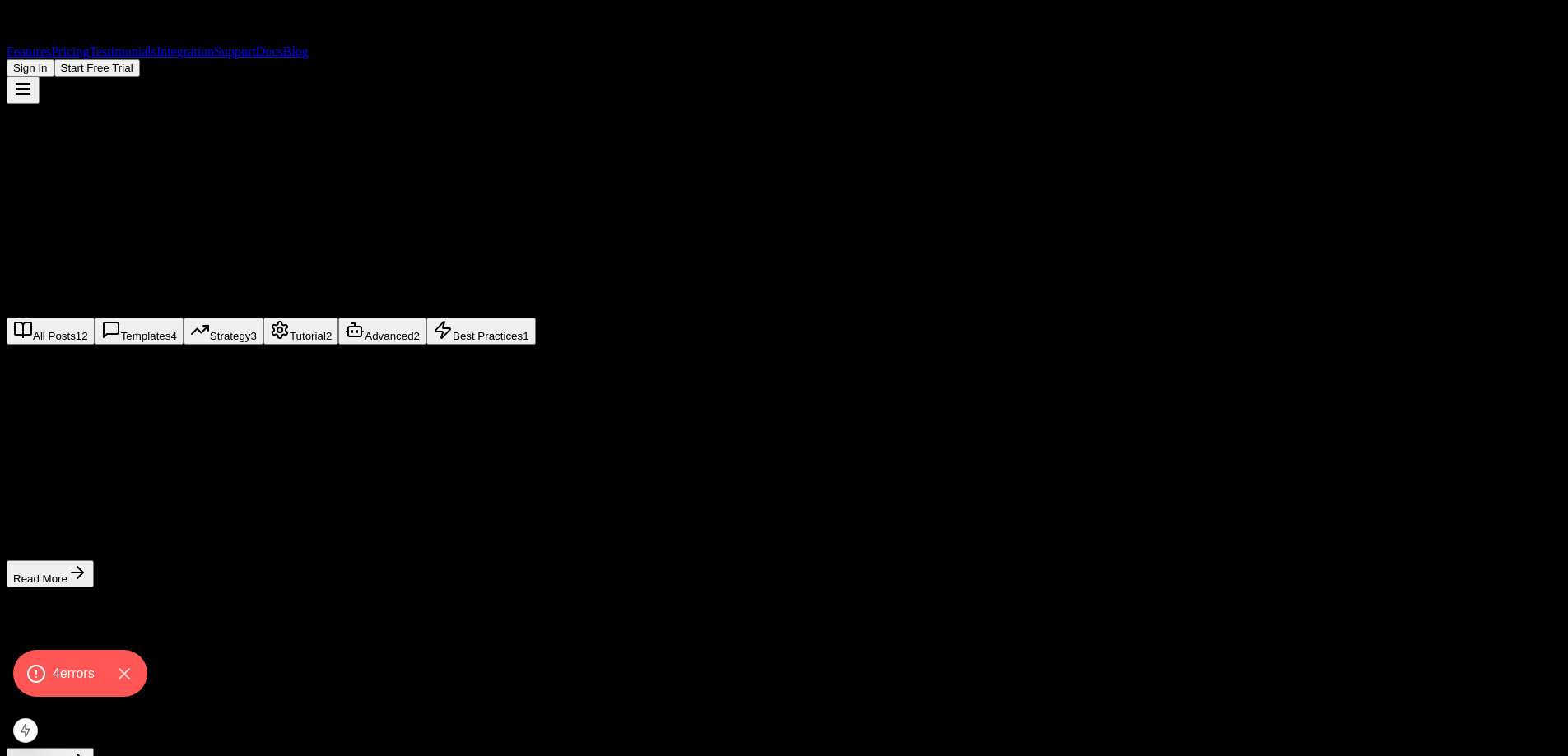 scroll, scrollTop: 0, scrollLeft: 0, axis: both 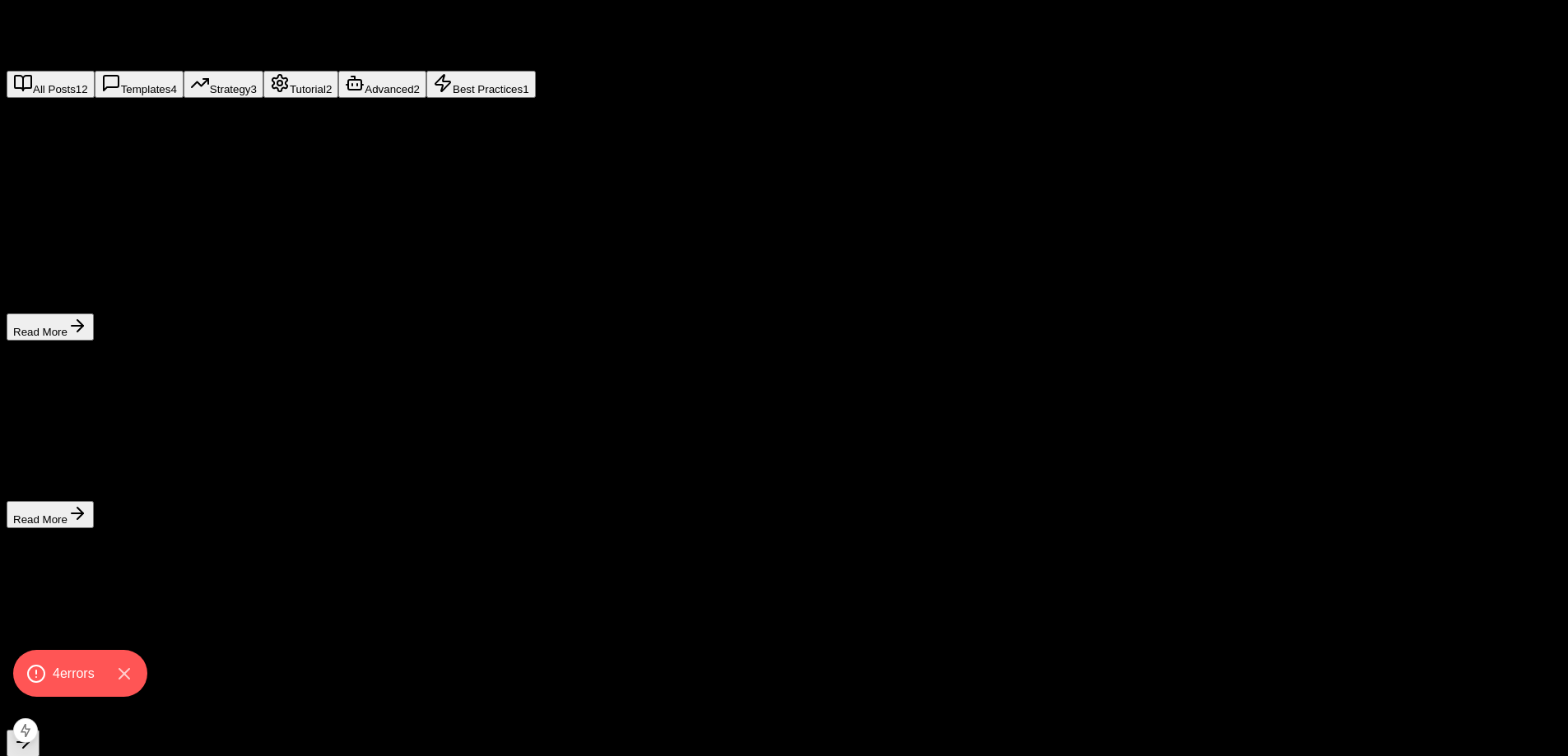 click on "All Posts 12" at bounding box center (50, 84) 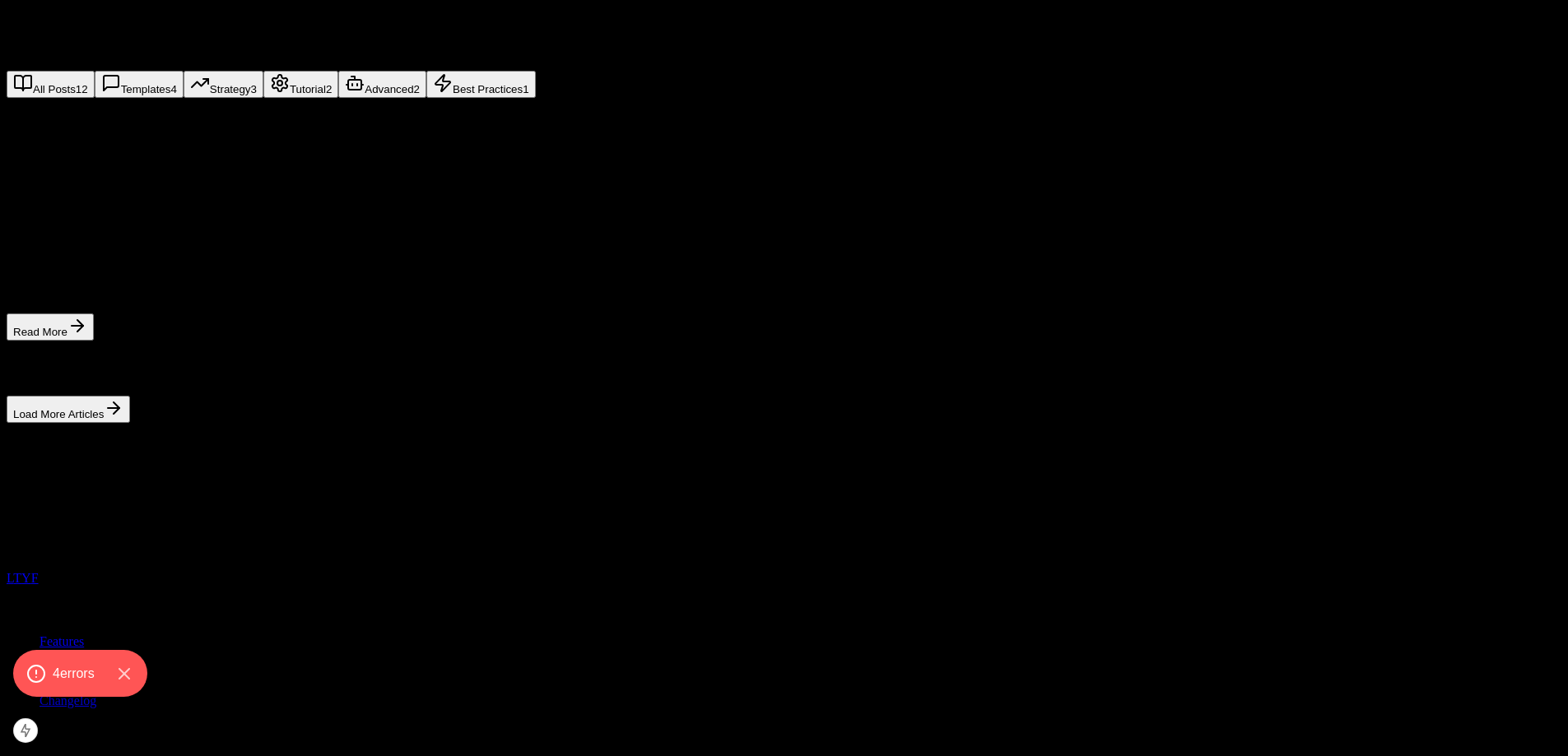 click on "All Posts 12 Templates 4 Strategy 3 Tutorial 2 Advanced 2 Best Practices 1" at bounding box center [784, 84] 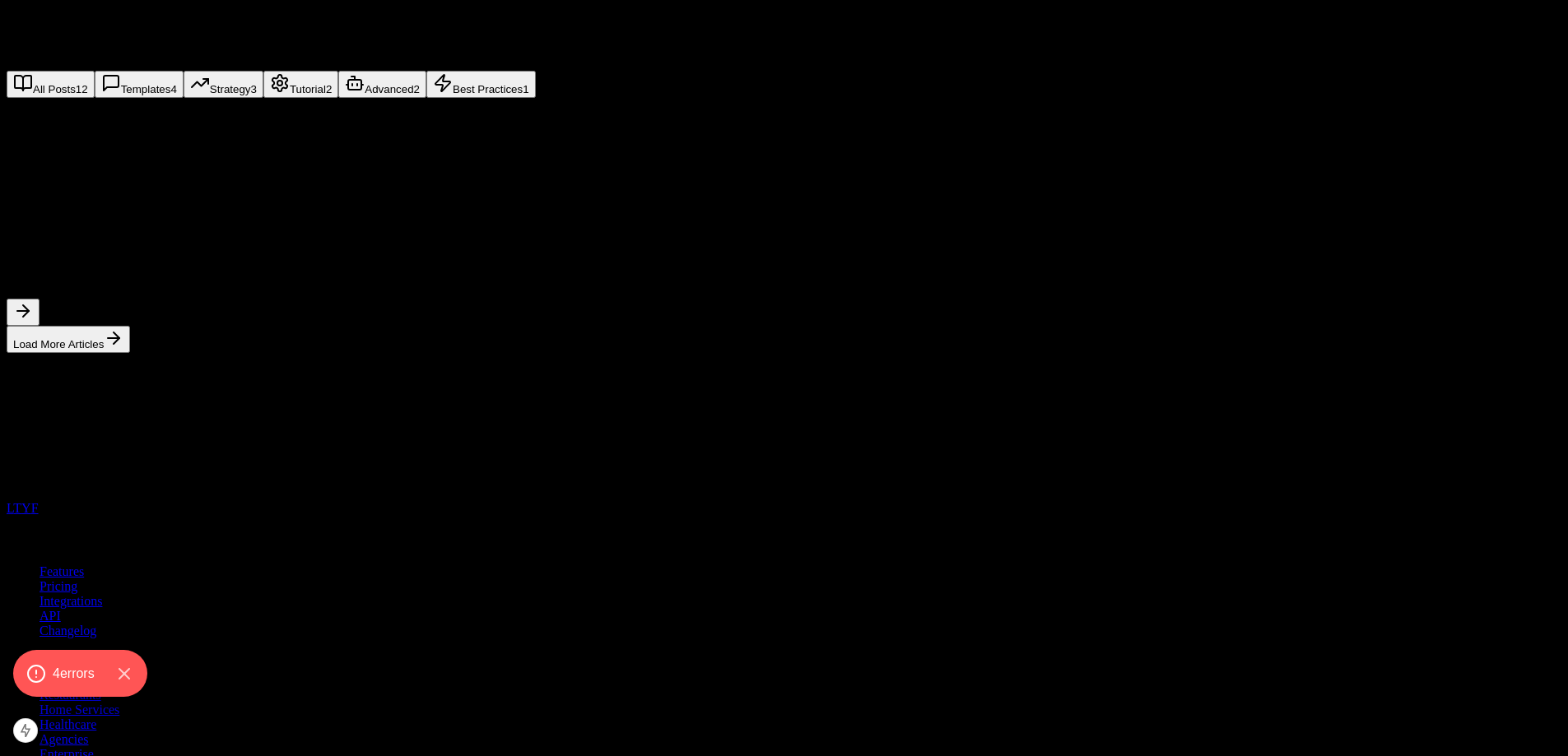 click on "Advanced 2" at bounding box center [382, 84] 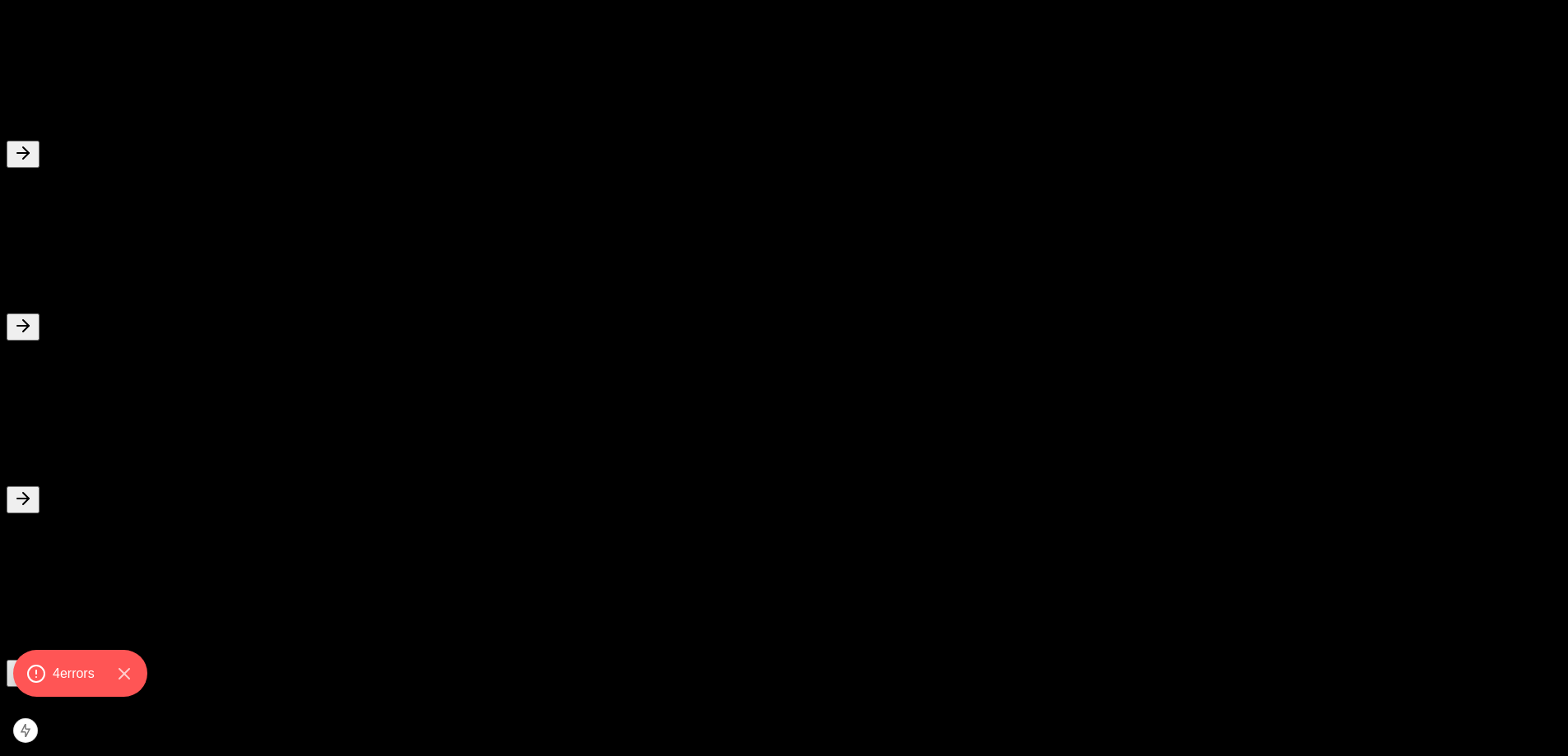 scroll, scrollTop: 987, scrollLeft: 0, axis: vertical 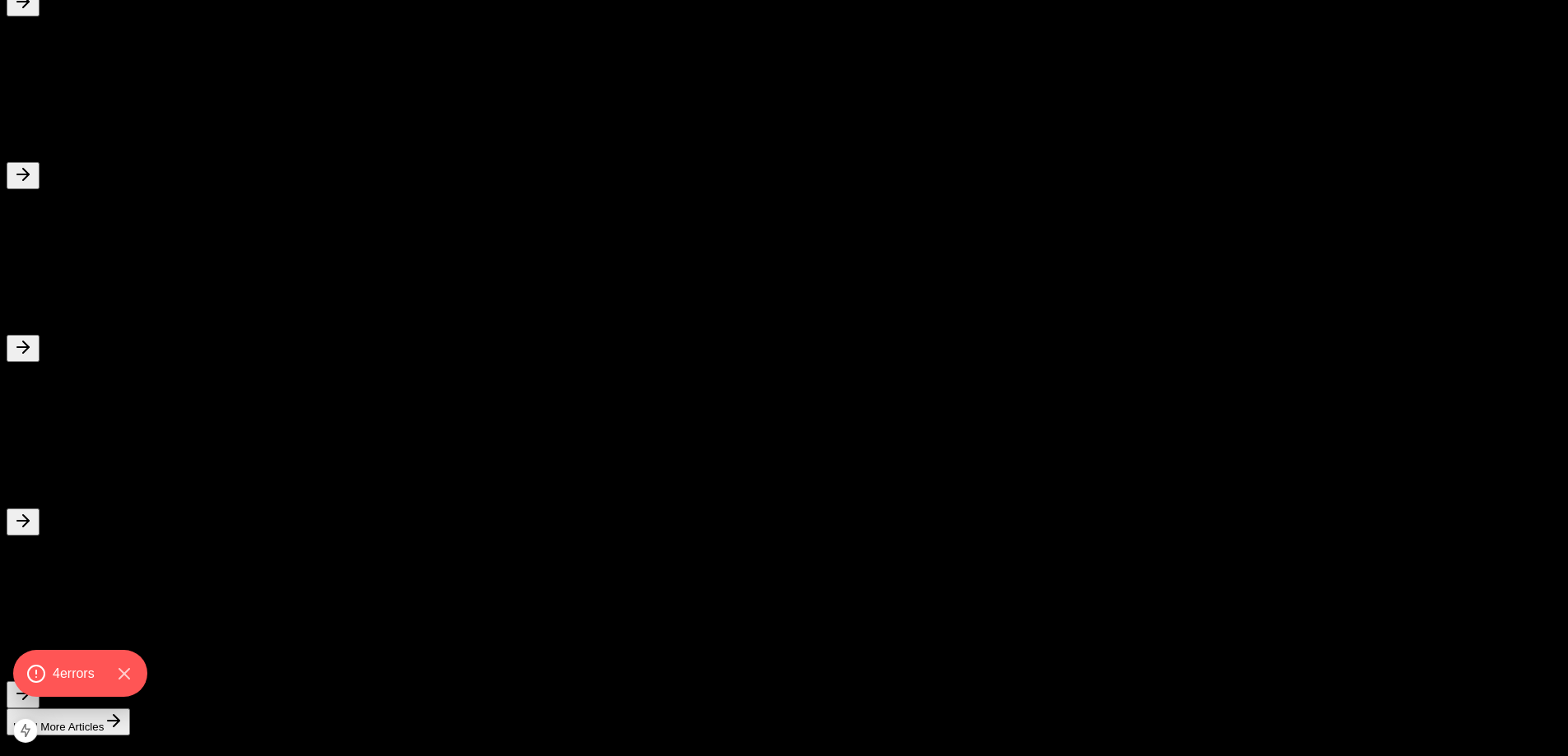 click on "Yelp vs Thumbtack: Which Platform Converts Better?" at bounding box center [784, 63] 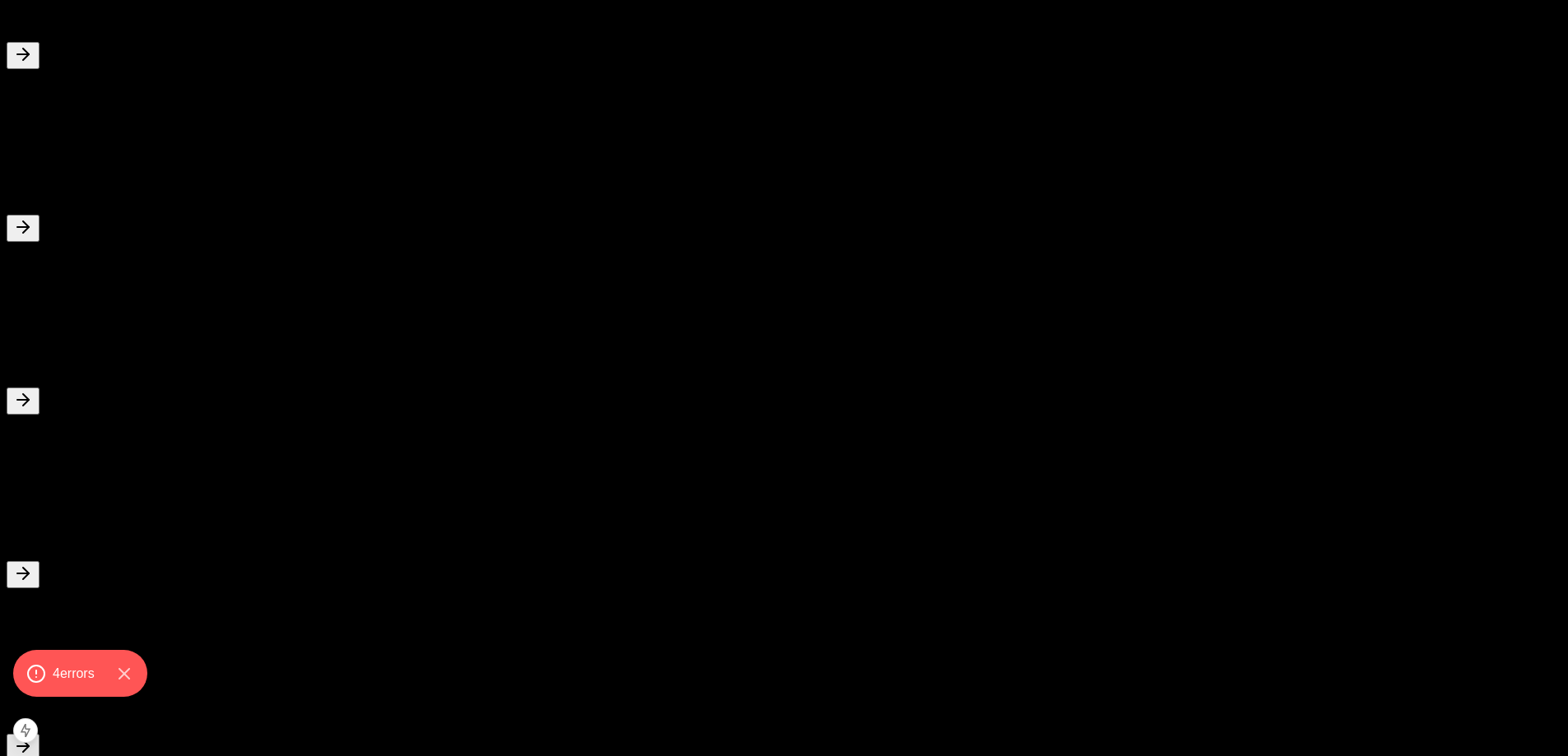 scroll, scrollTop: 905, scrollLeft: 0, axis: vertical 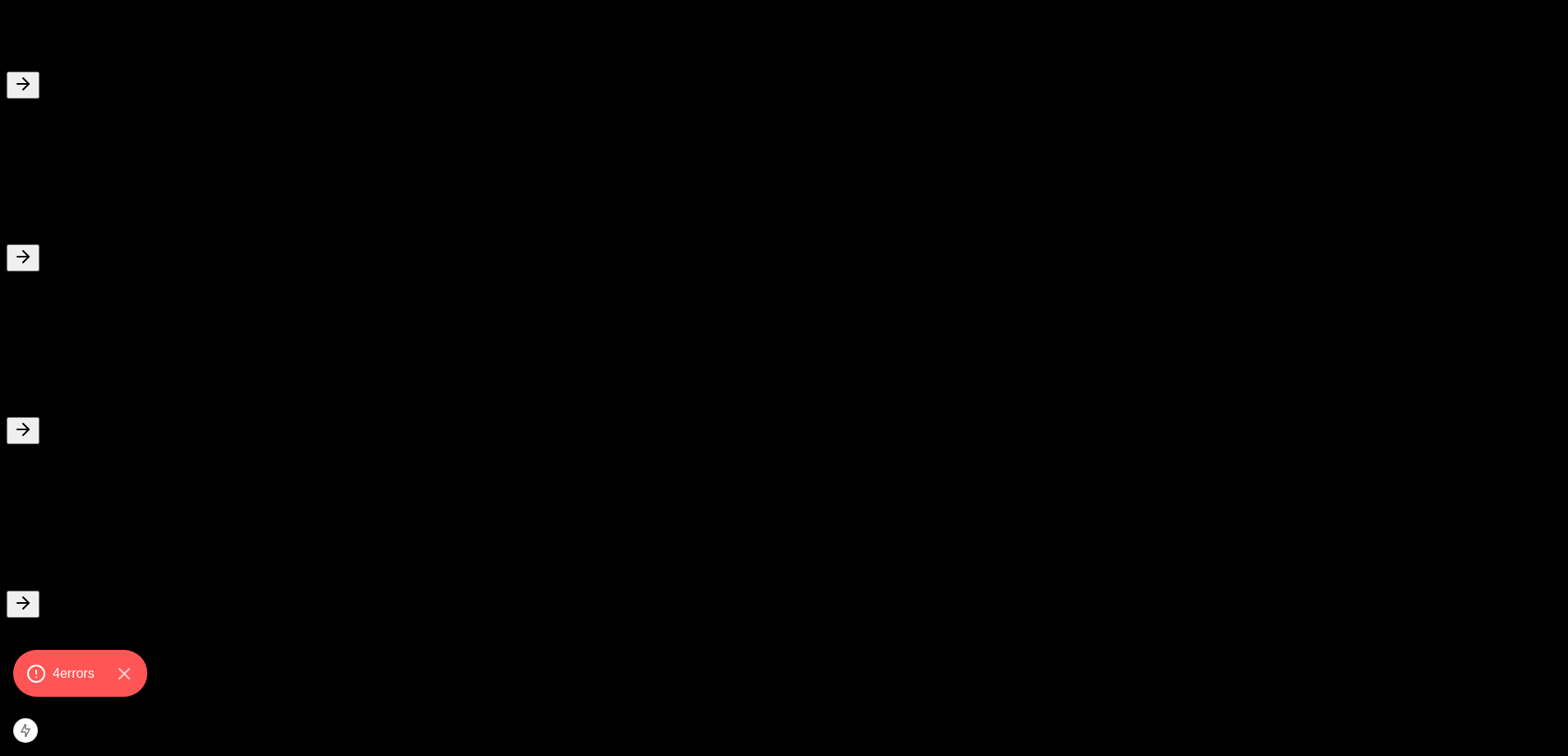 drag, startPoint x: 382, startPoint y: 151, endPoint x: 328, endPoint y: 120, distance: 62.26556 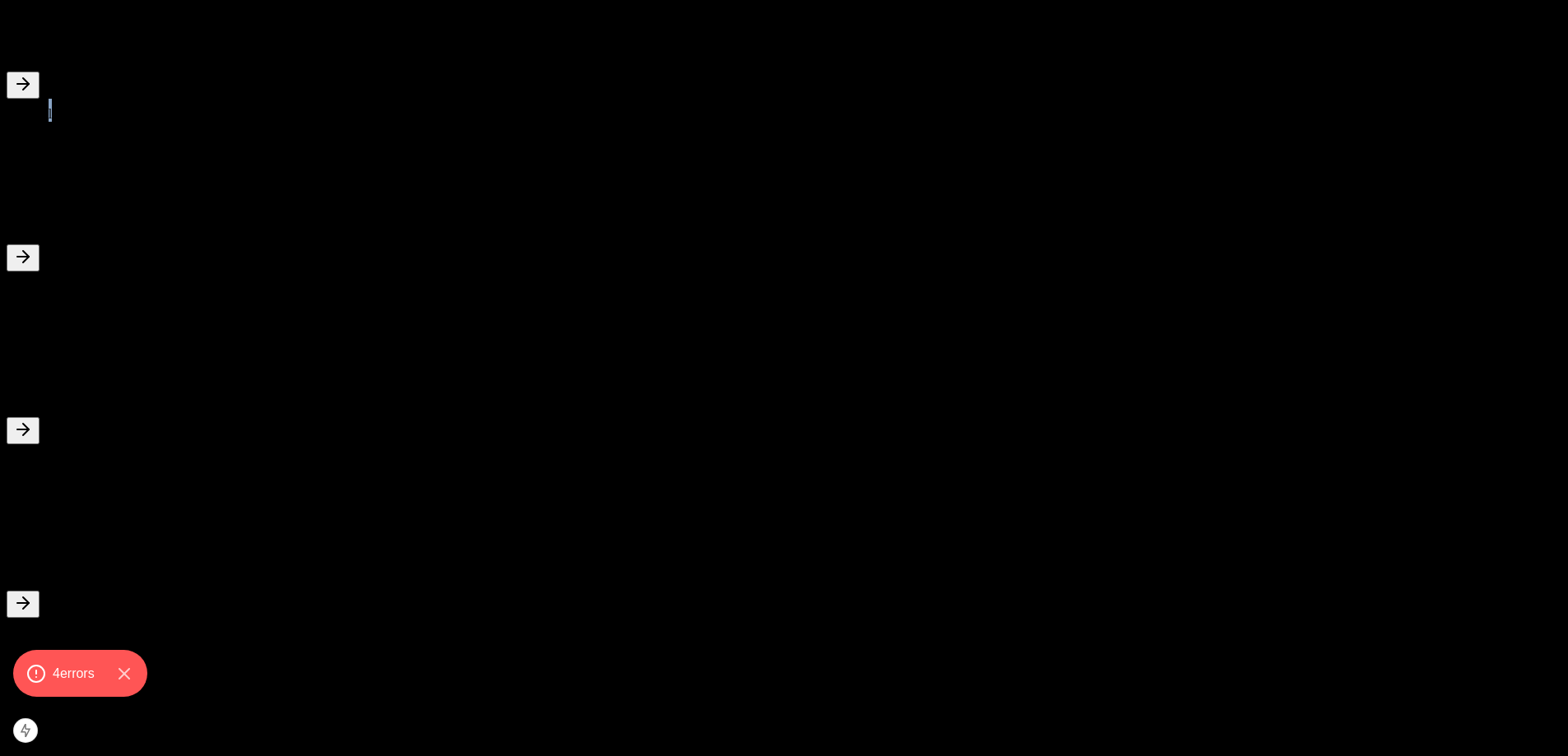 click on "Analysis" at bounding box center (49, 114) 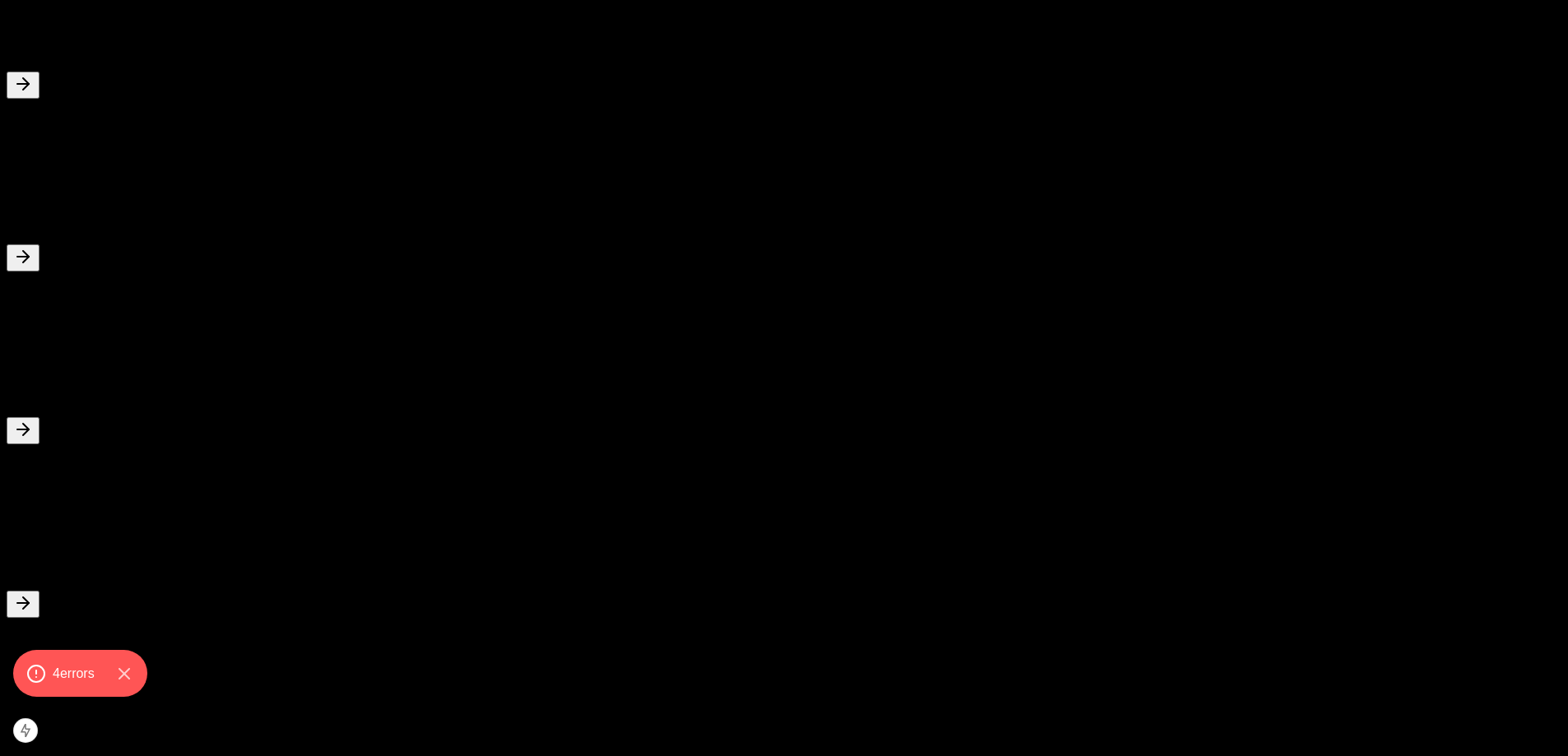 click on "Yelp vs Thumbtack: Which Platform Converts Better?" at bounding box center [784, 146] 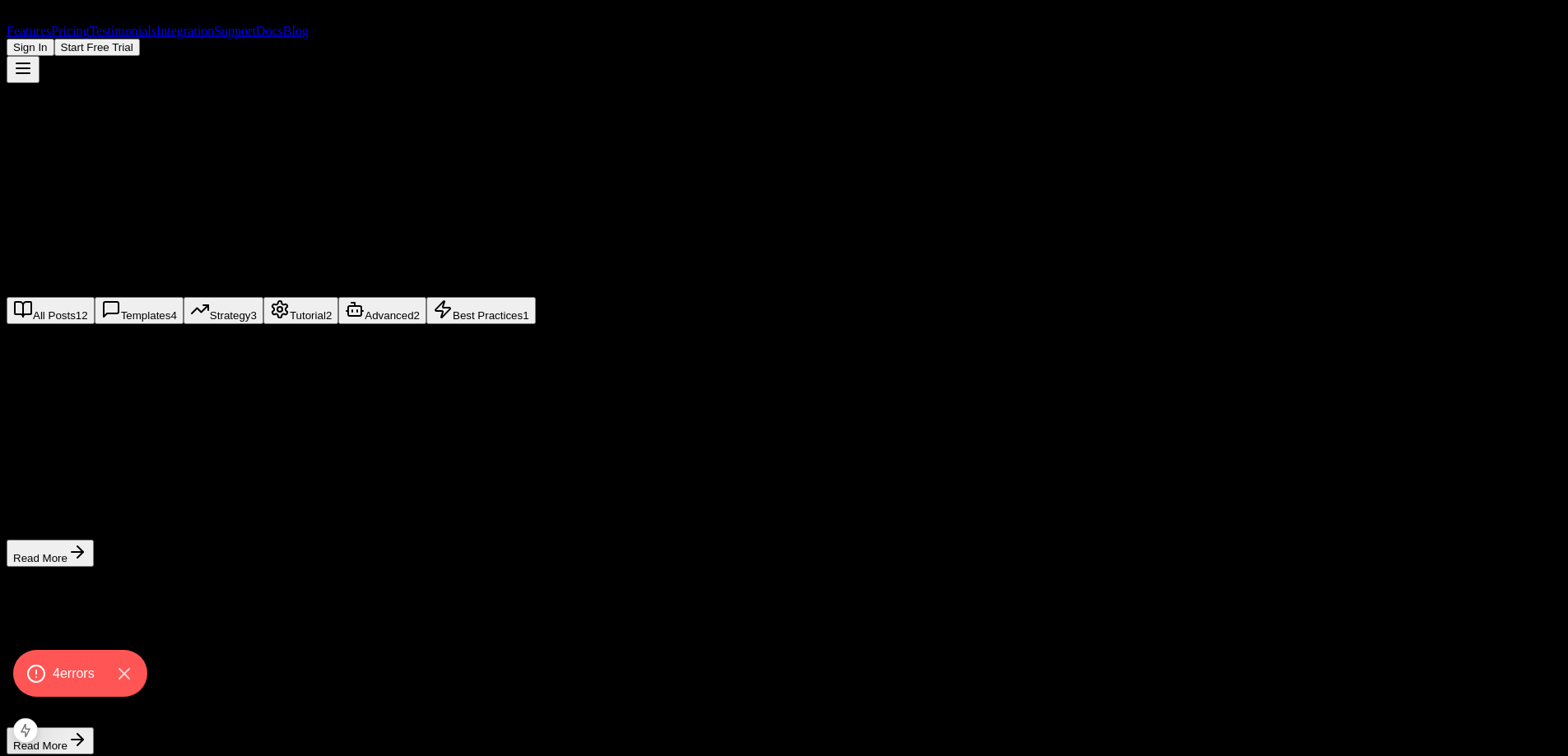 scroll, scrollTop: 0, scrollLeft: 0, axis: both 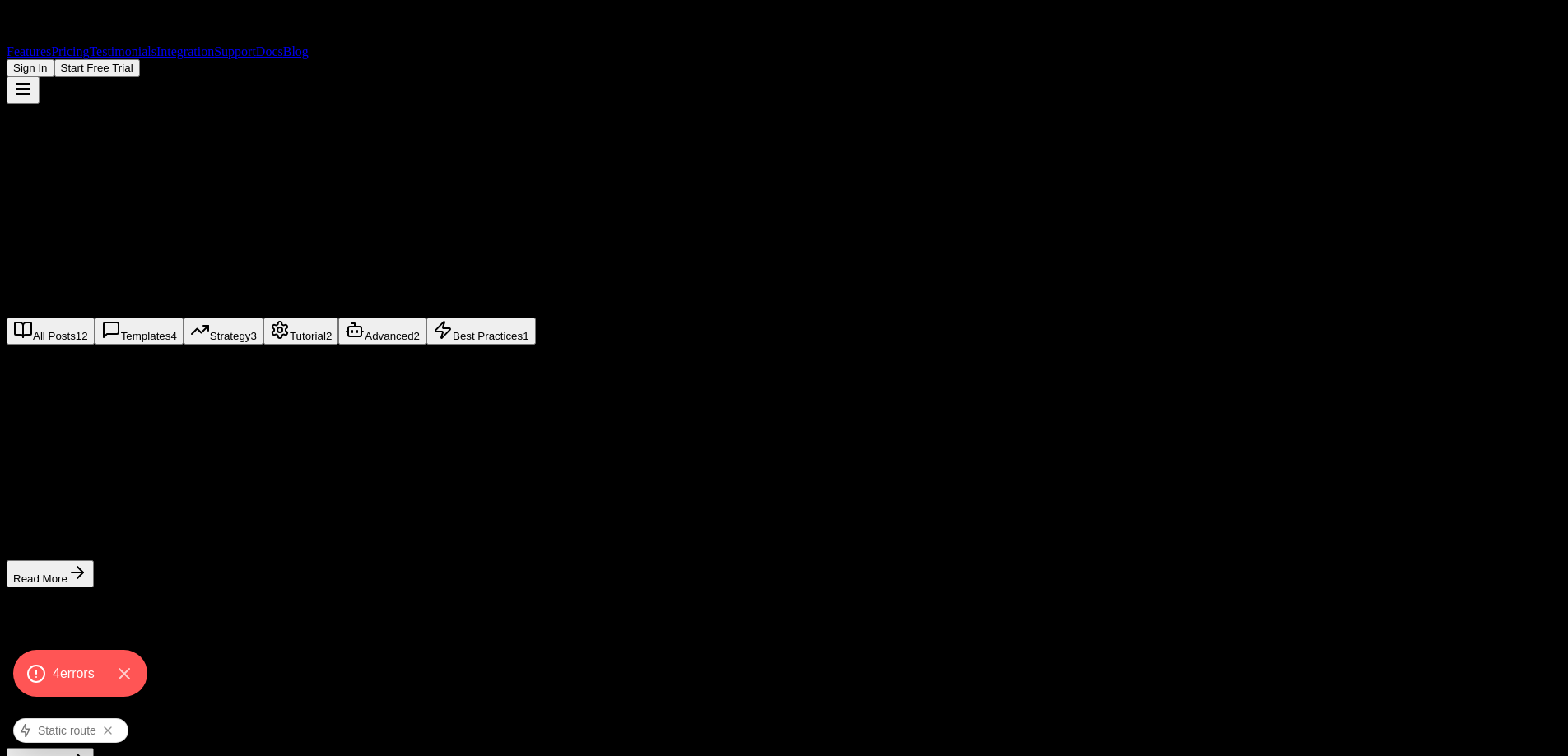 click at bounding box center (26, 730) 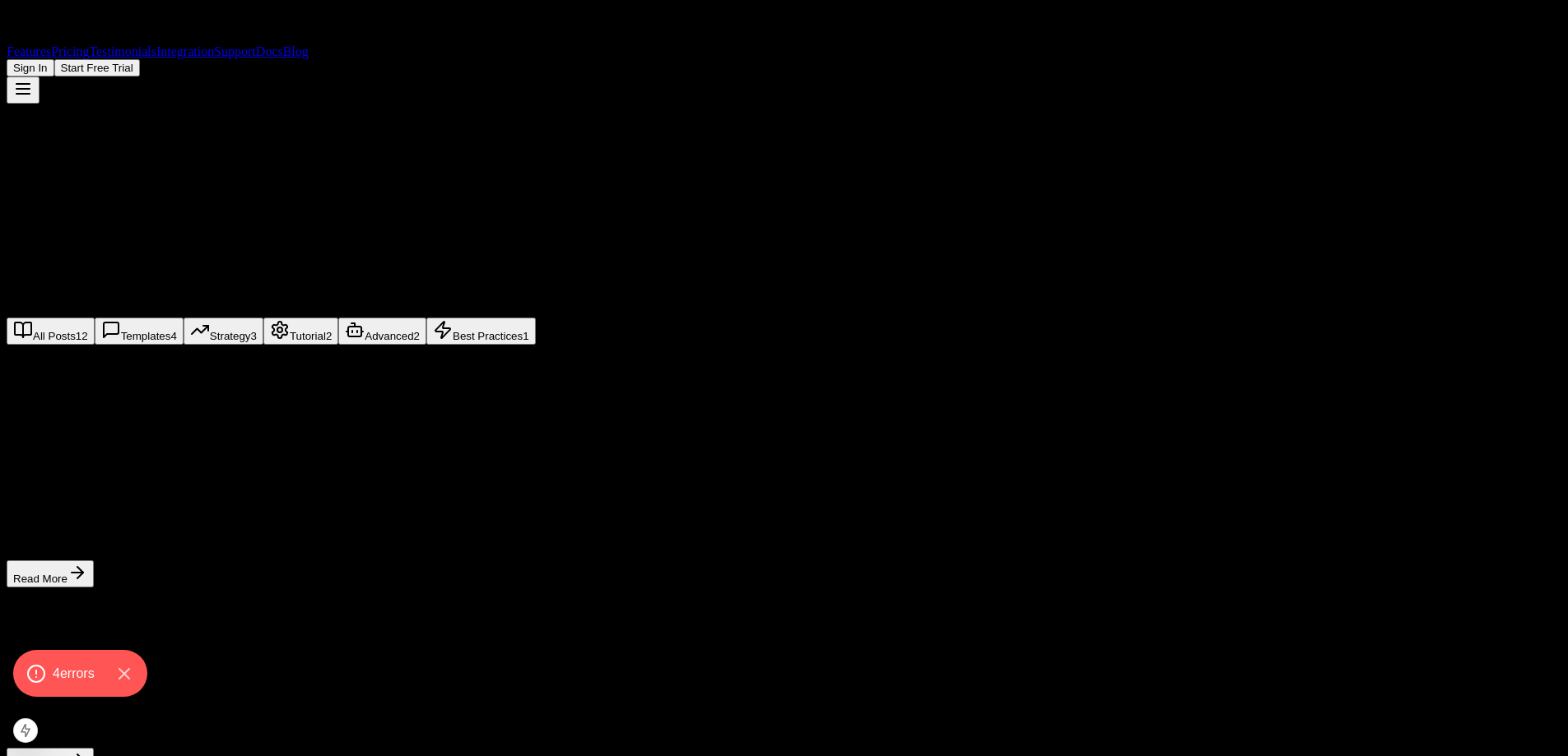 click on "Features" at bounding box center [29, 51] 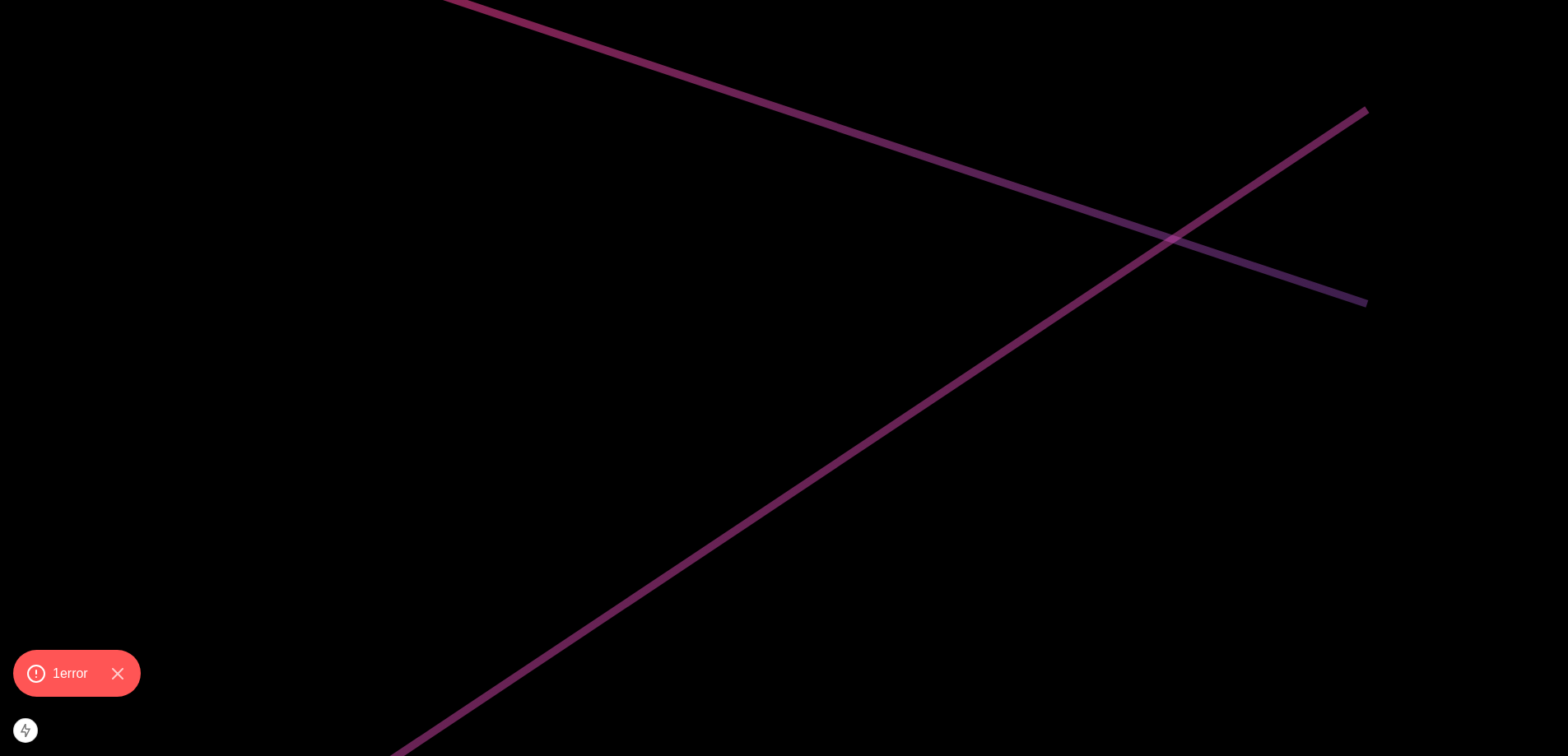 scroll, scrollTop: 756, scrollLeft: 0, axis: vertical 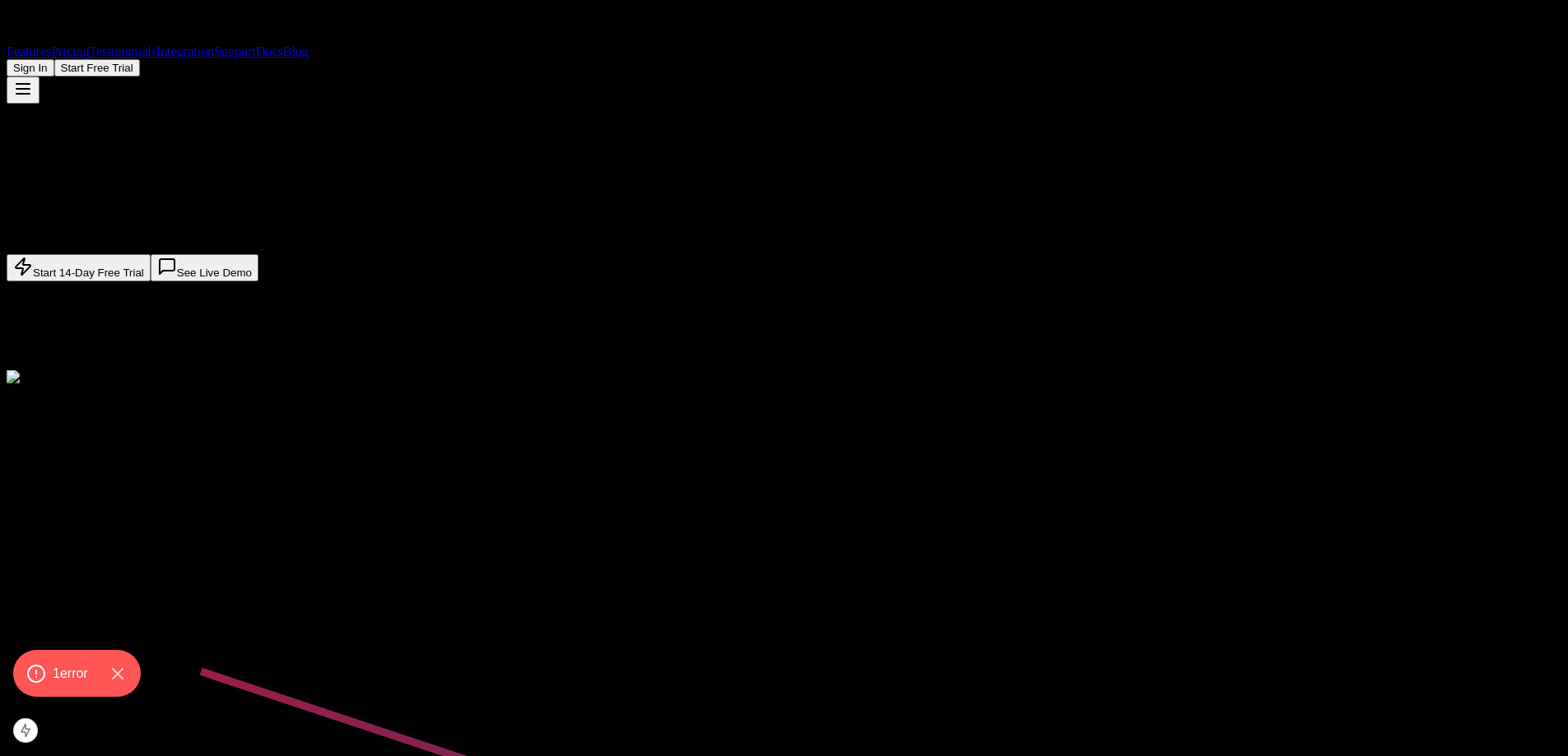 click on "Auto Respond" at bounding box center (784, 37) 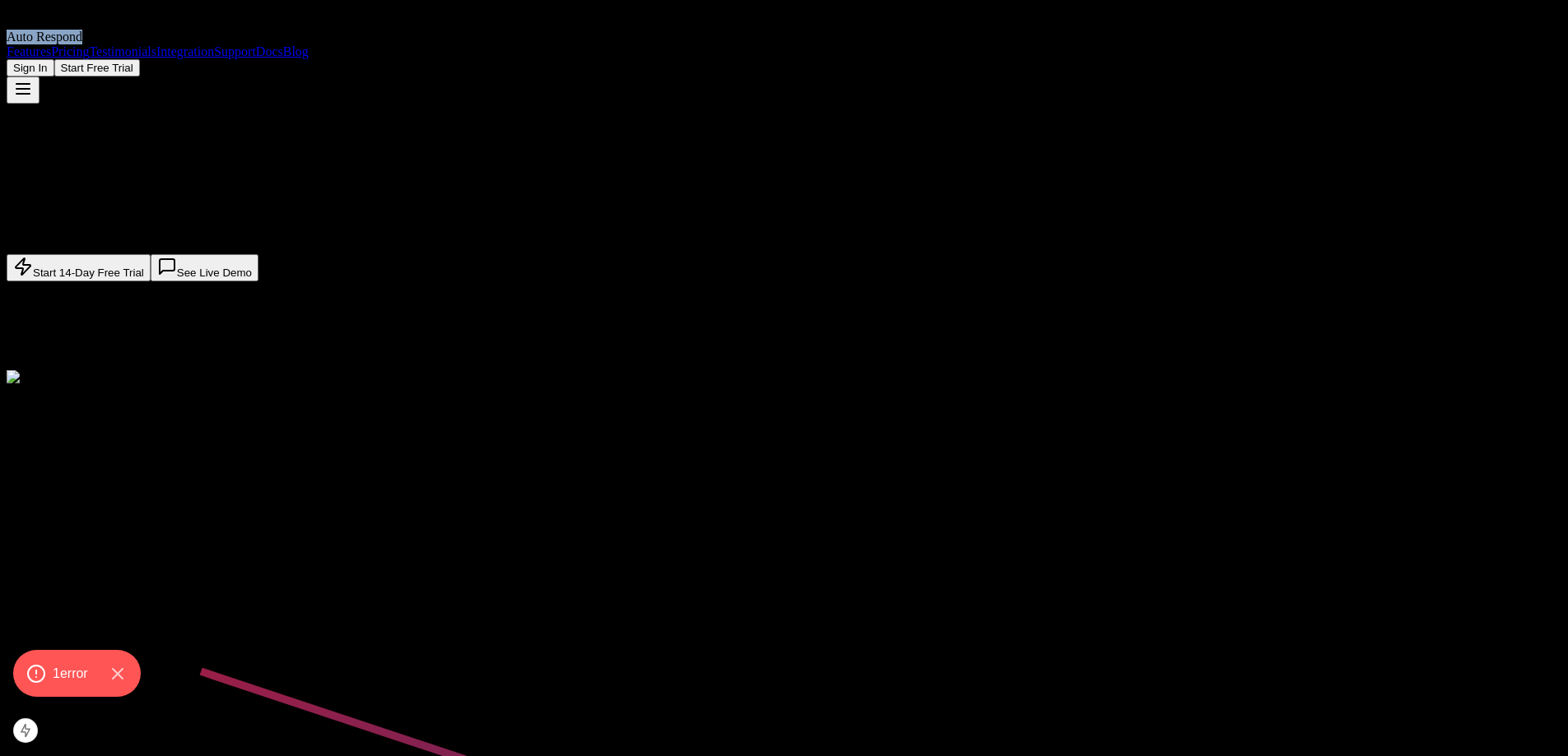 drag, startPoint x: 416, startPoint y: 39, endPoint x: 213, endPoint y: 23, distance: 203.62957 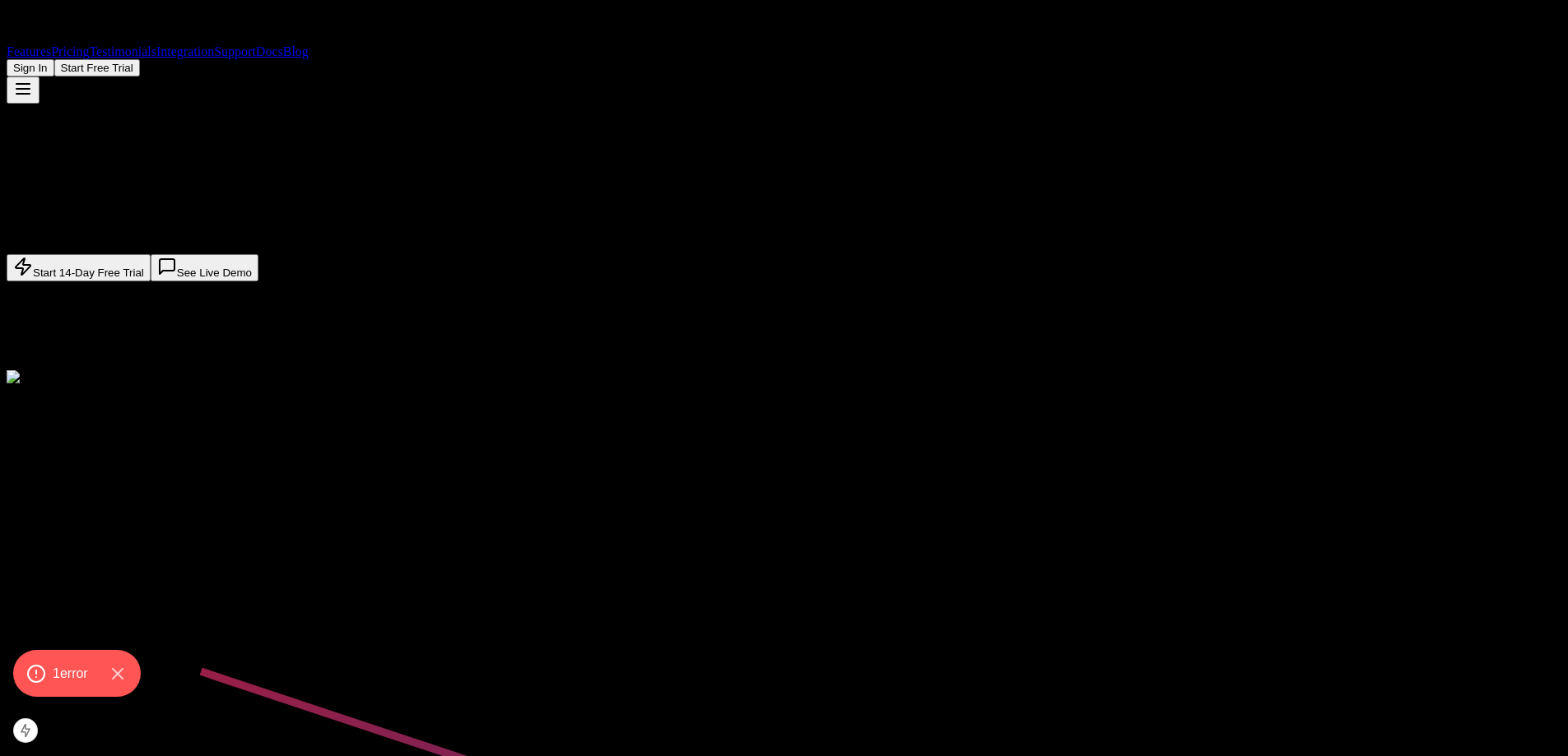 click at bounding box center (784, 104) 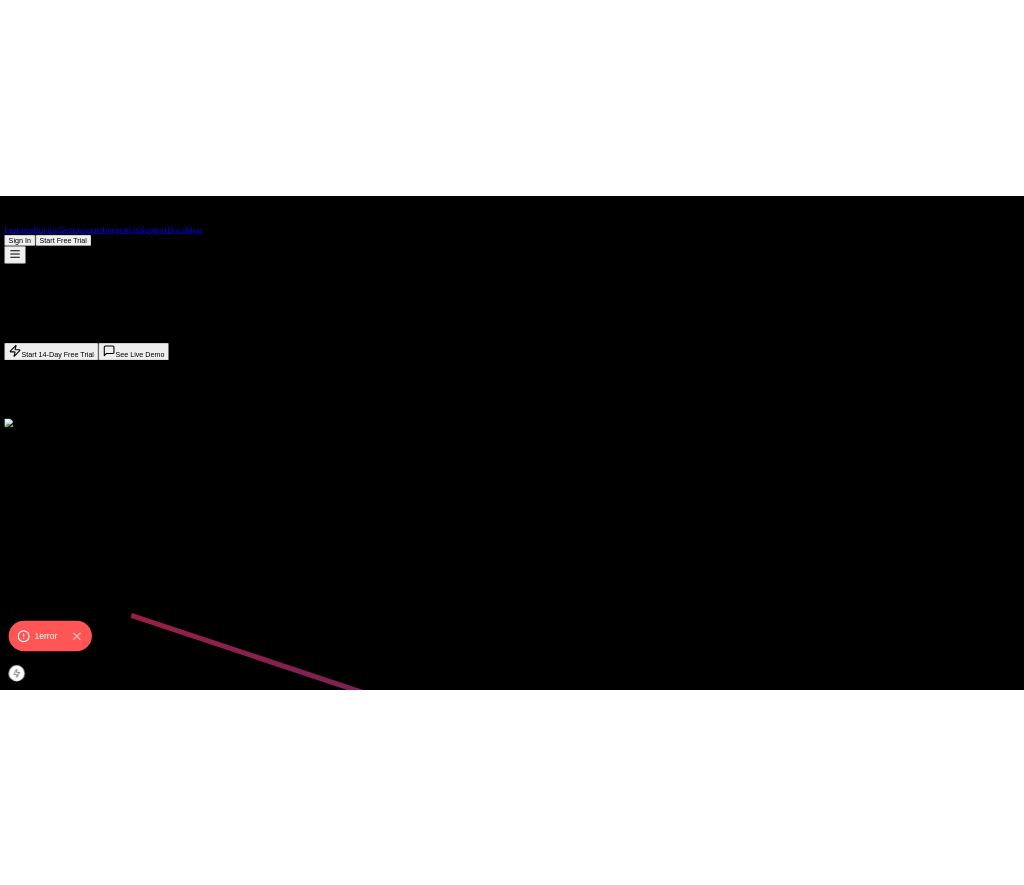 scroll, scrollTop: 0, scrollLeft: 0, axis: both 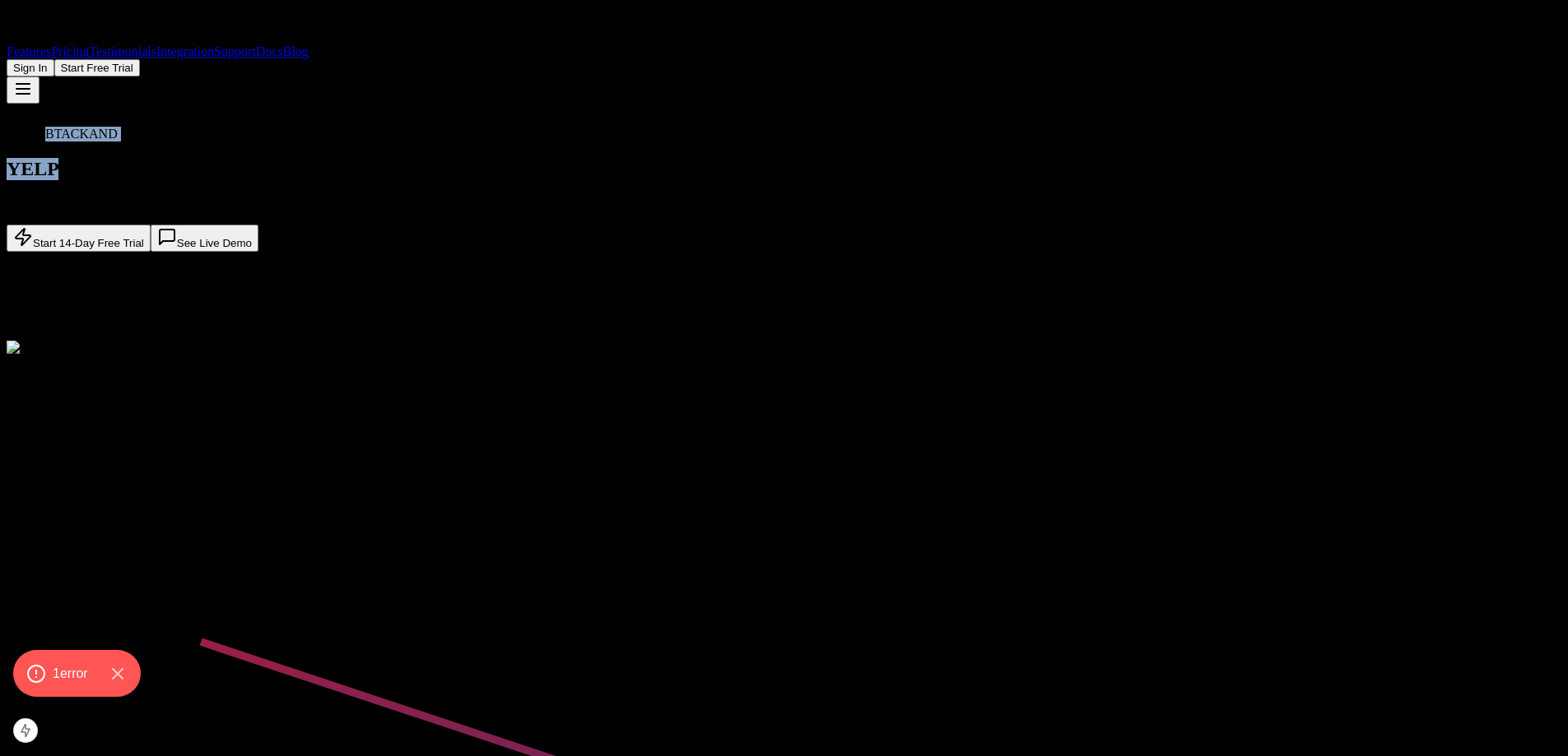 drag, startPoint x: 349, startPoint y: 202, endPoint x: 263, endPoint y: 193, distance: 86.46965 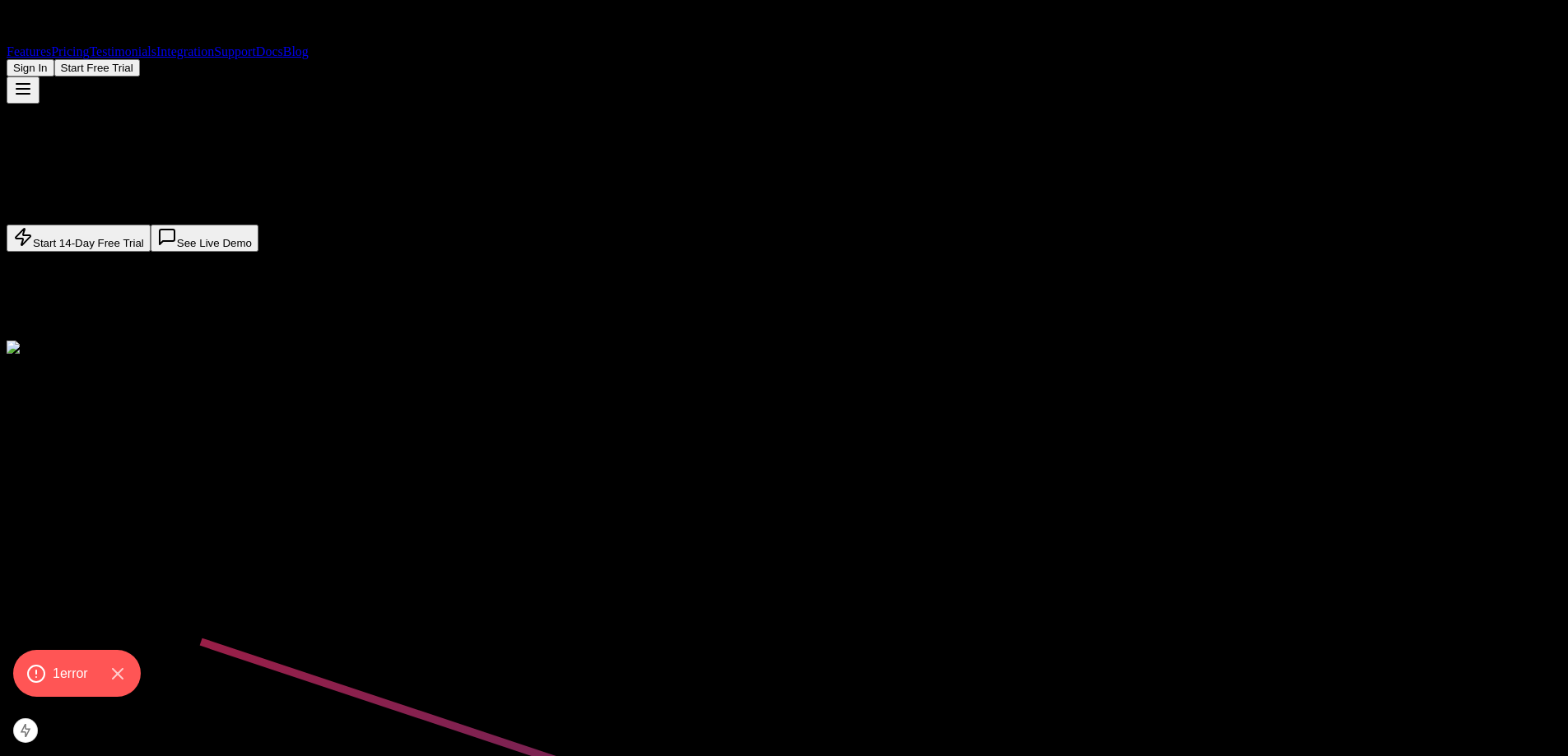 click on "YELP AUTO RESPONDER" at bounding box center [126, 169] 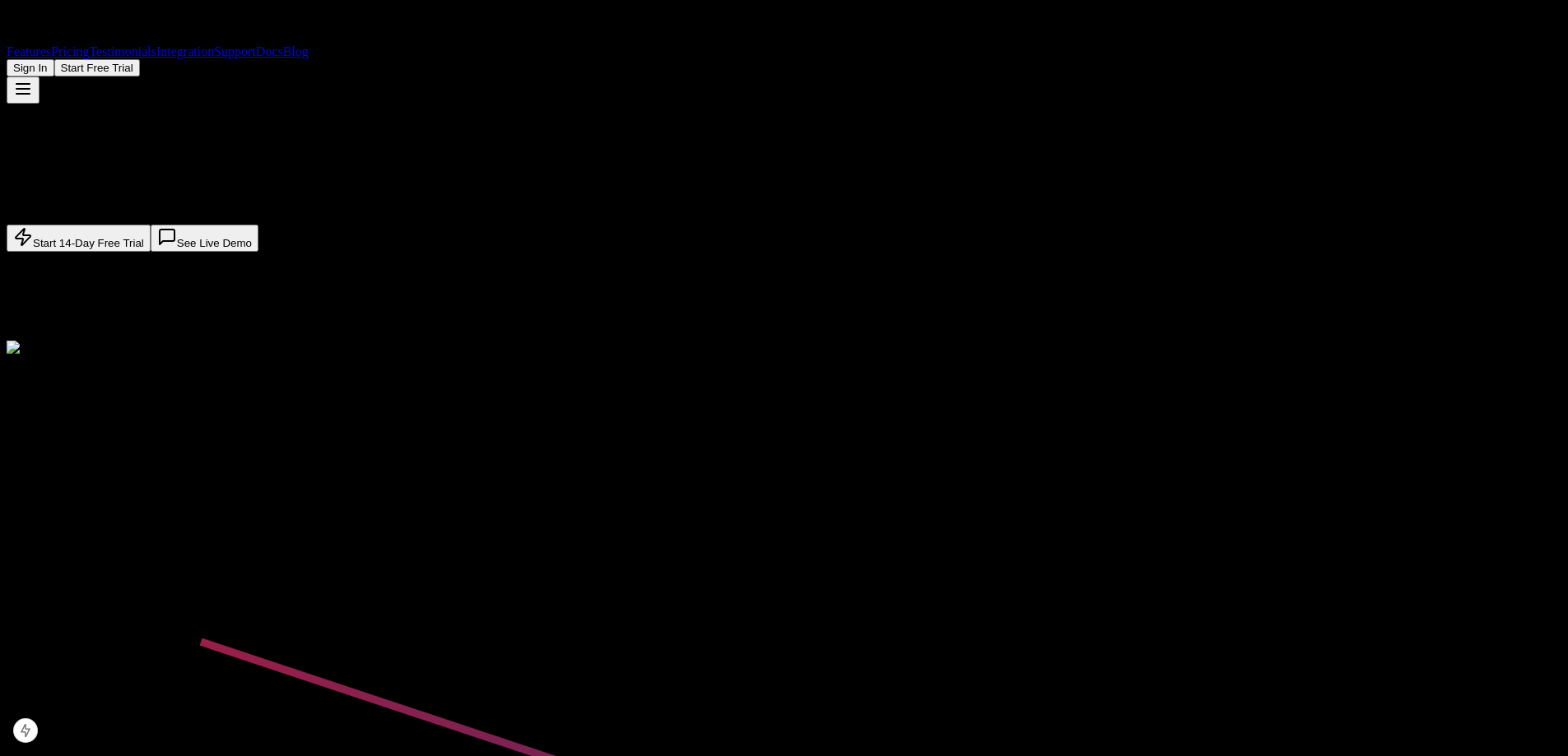 click on "YELP AUTO RESPONDER" at bounding box center [126, 169] 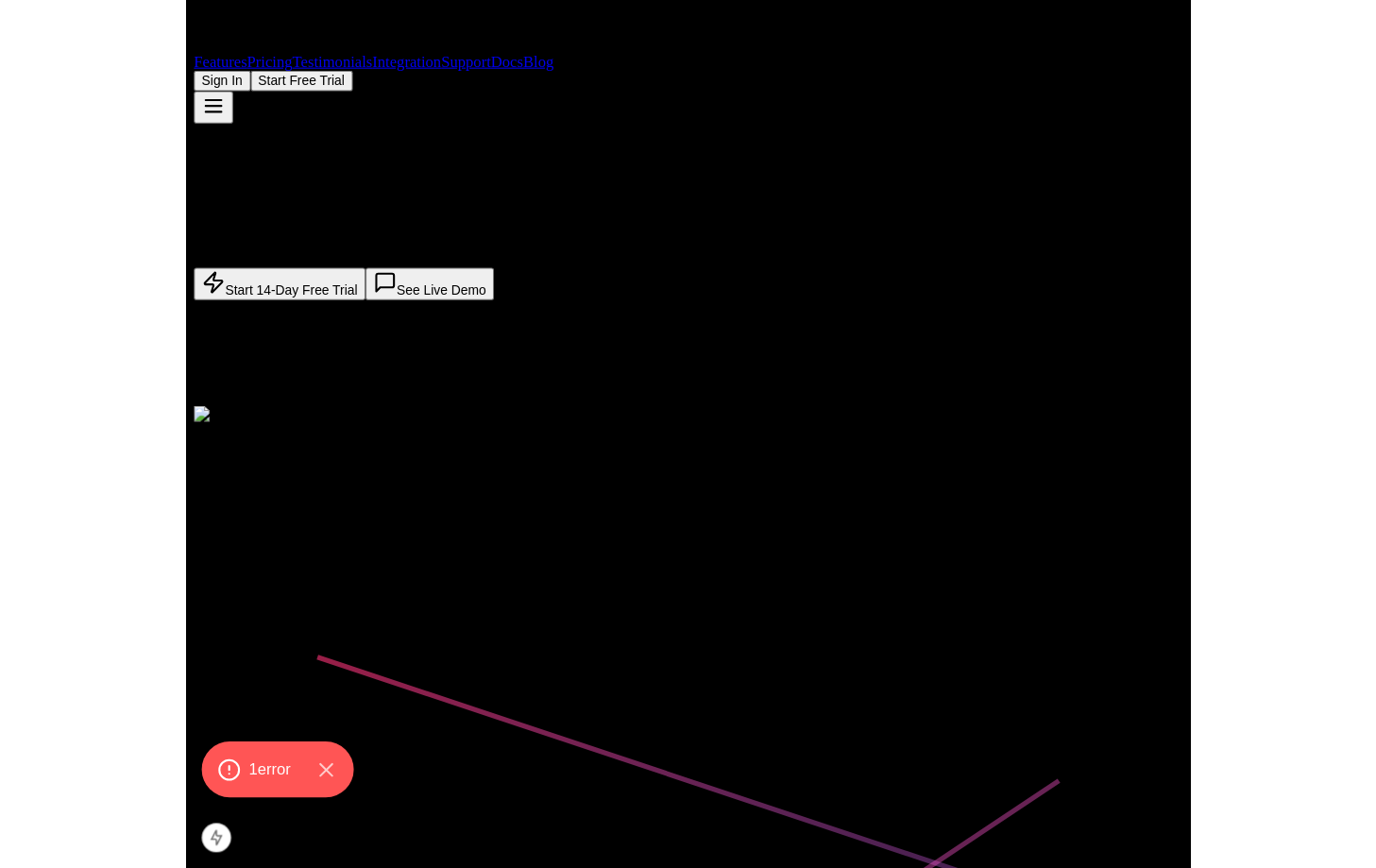 scroll, scrollTop: 0, scrollLeft: 0, axis: both 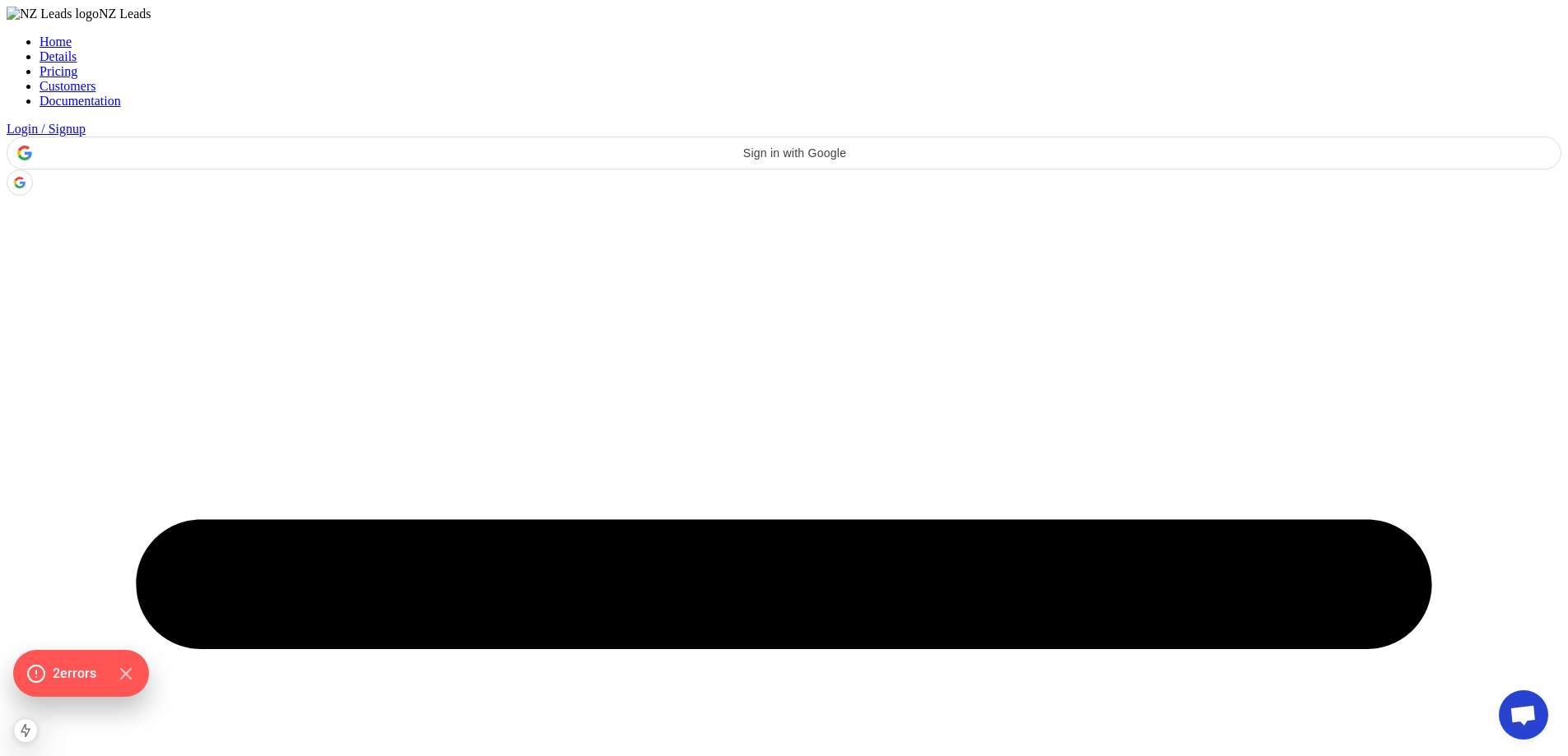 click on "Thumbtack and Yelp Auto Responder NZ Leads is the #1 AI-powered auto responder for Yelp and Thumbtack. Setup takes 2 clicks.  No coding needed. Start for free" at bounding box center [784, 1852] 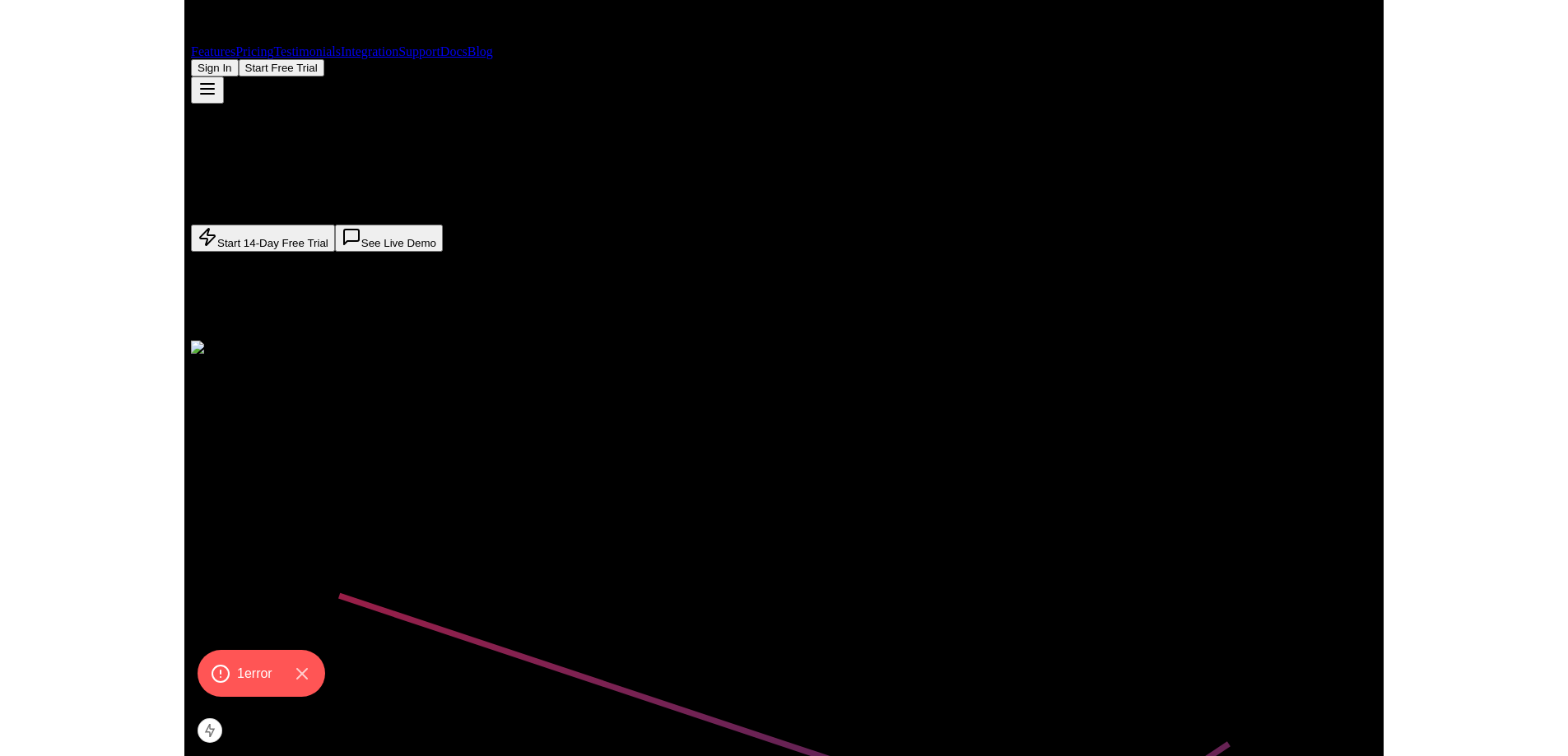 scroll, scrollTop: 0, scrollLeft: 0, axis: both 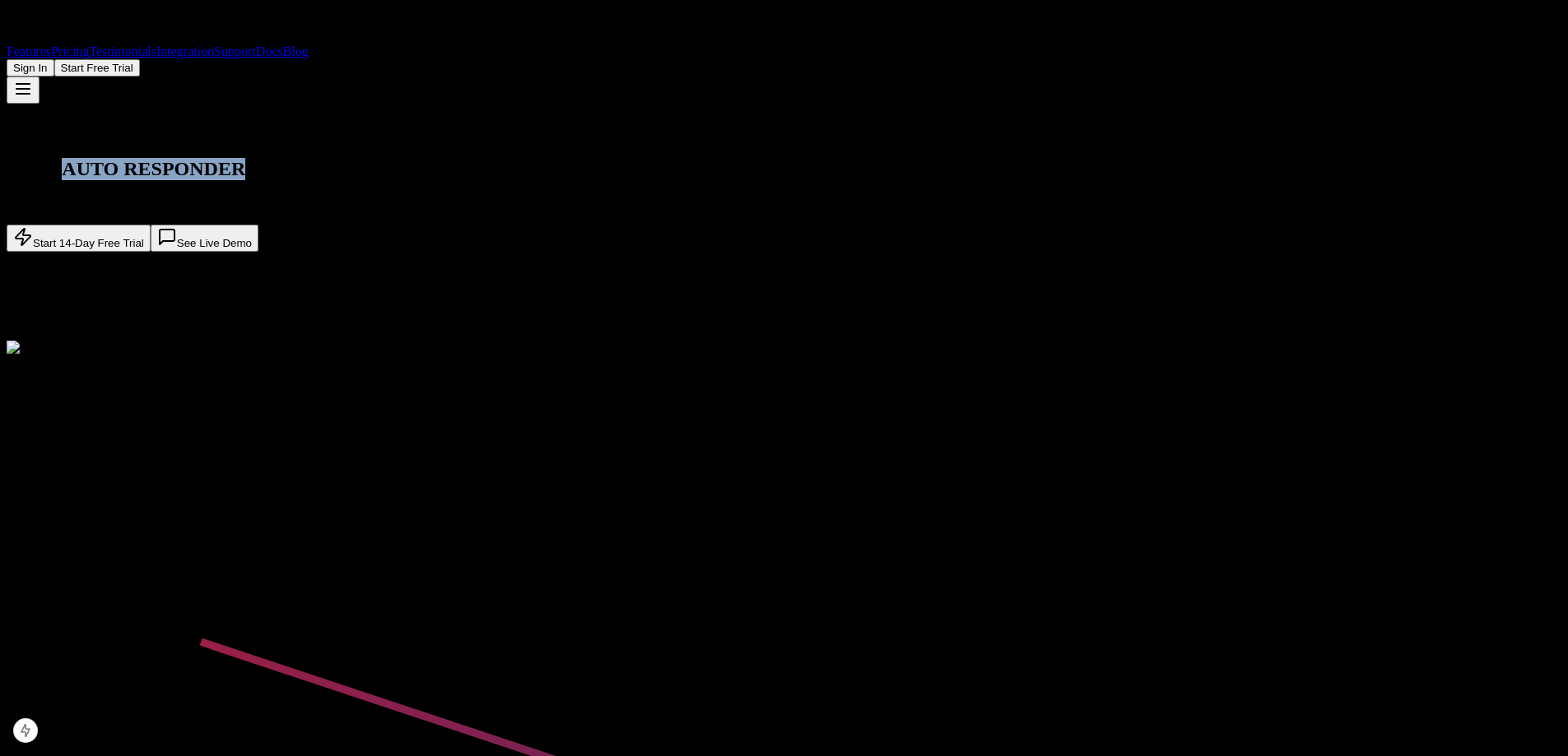 drag, startPoint x: 391, startPoint y: 255, endPoint x: 573, endPoint y: 321, distance: 193.59752 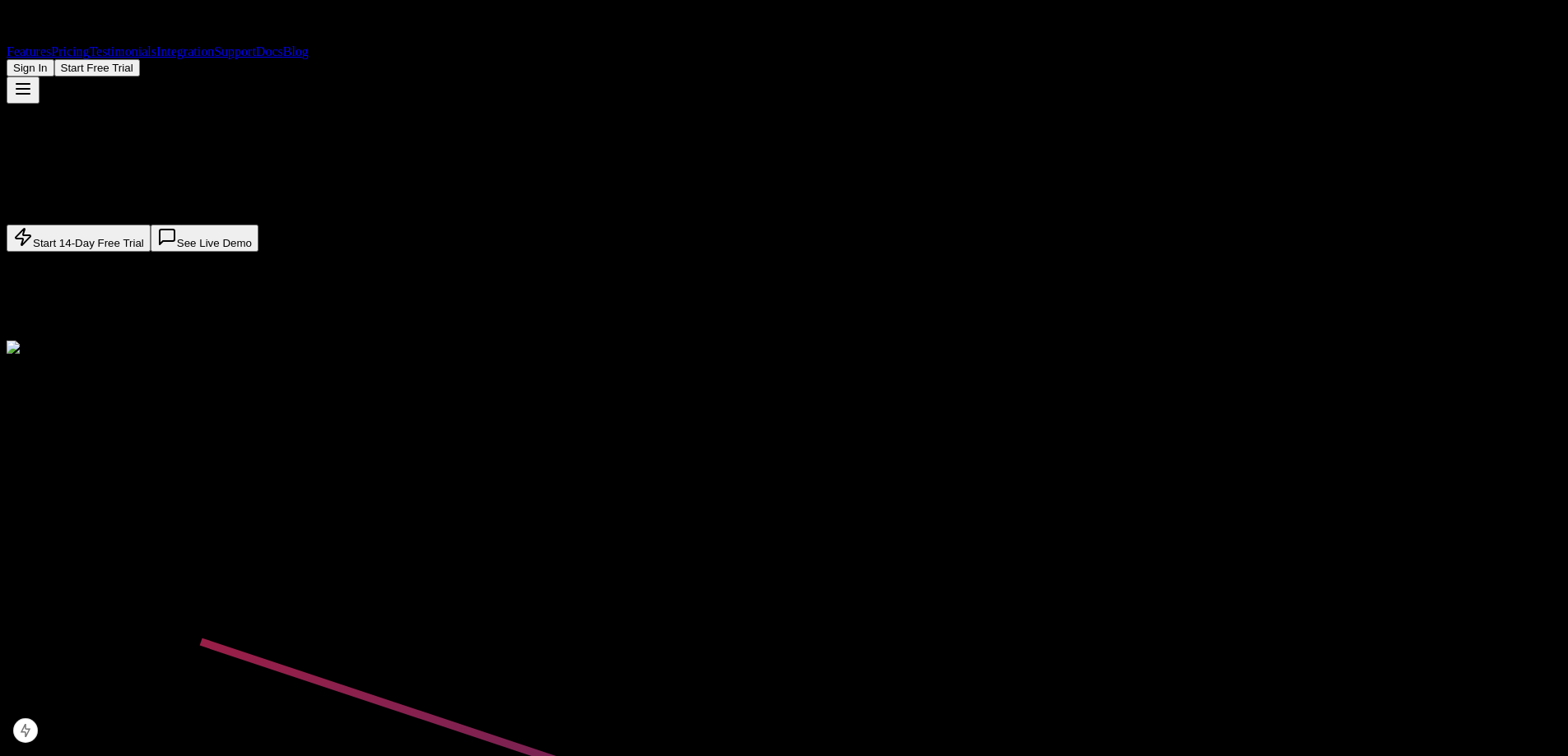 click on "Start 14-Day Free Trial" at bounding box center [78, 238] 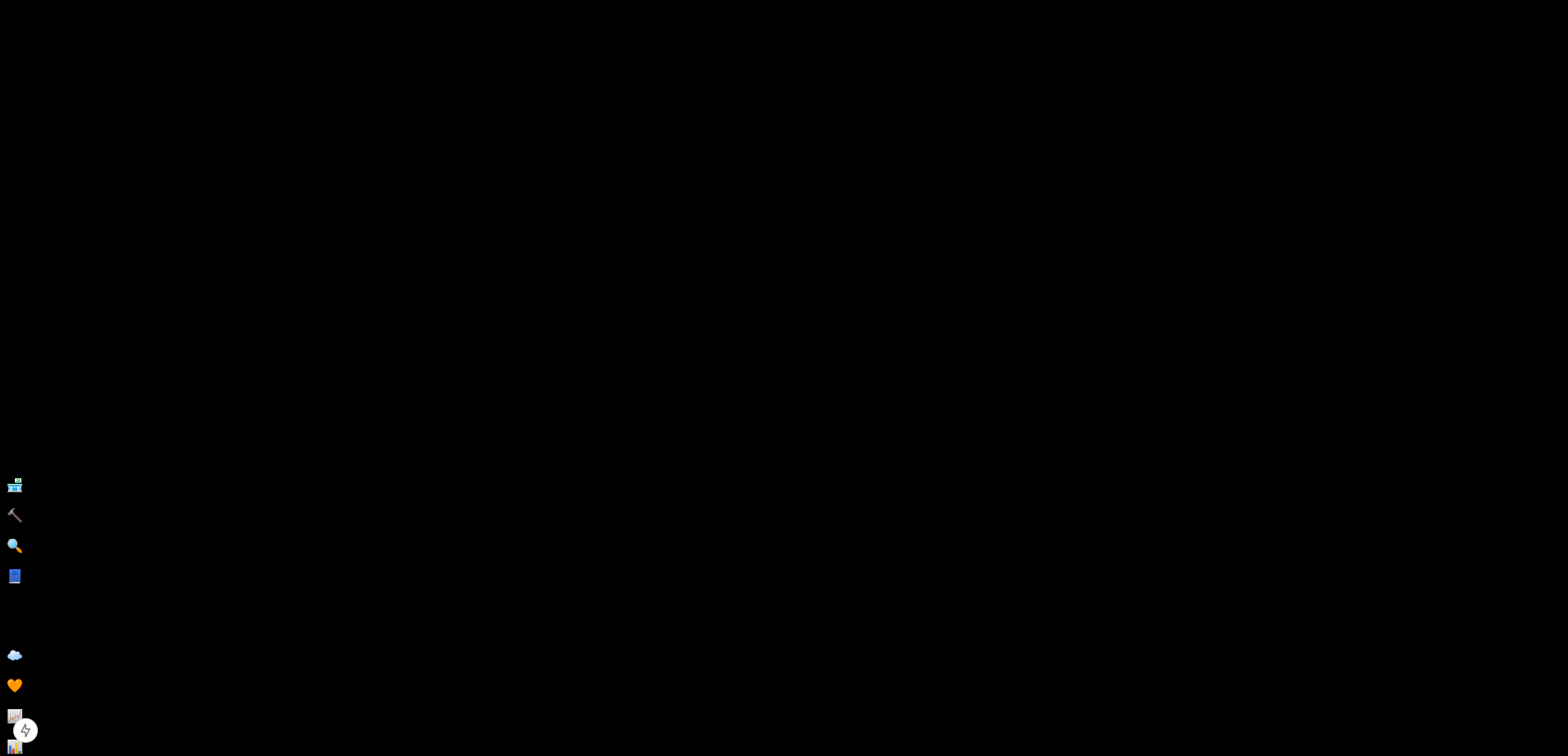 scroll, scrollTop: 5987, scrollLeft: 0, axis: vertical 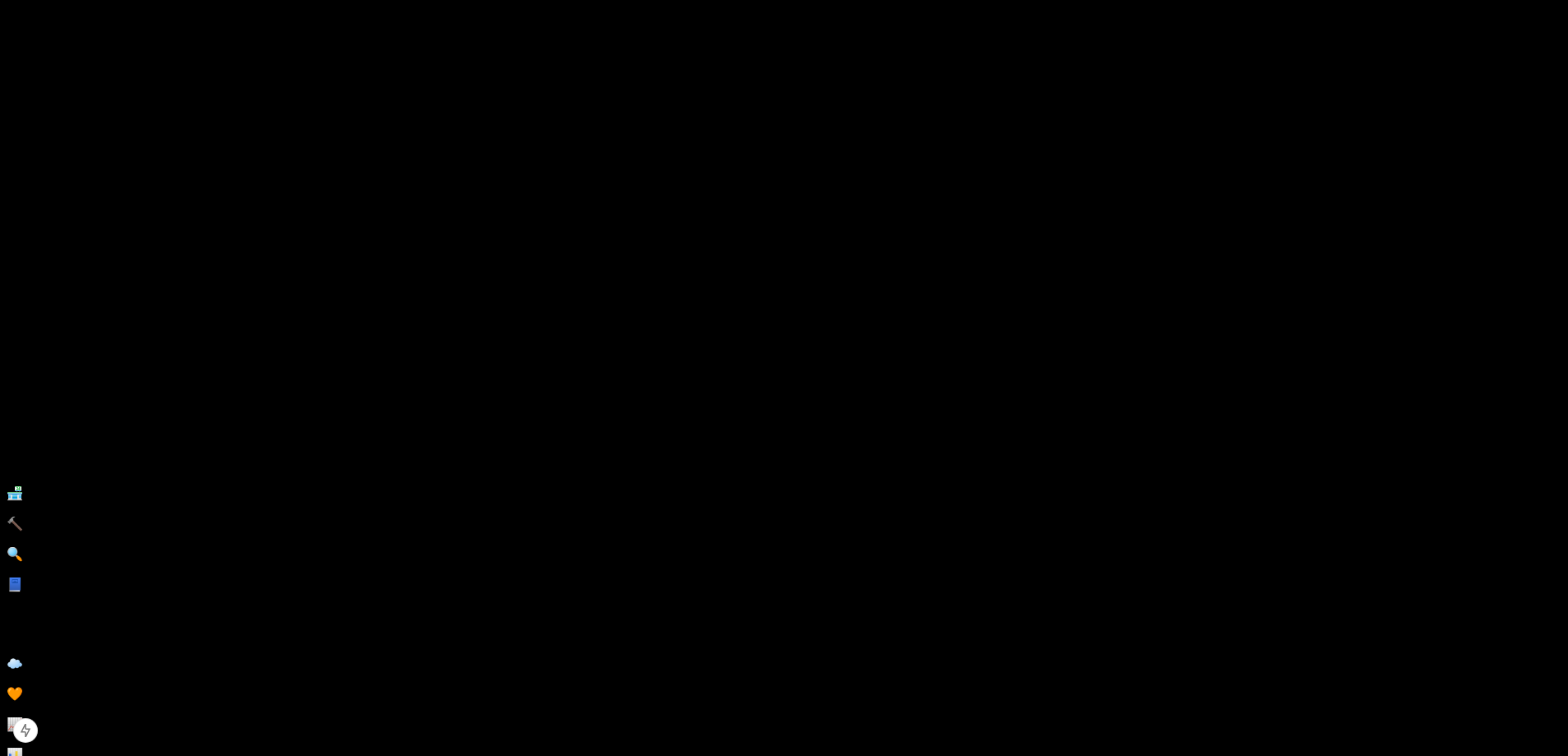 click on "14-day free trial" at bounding box center [68, 1389] 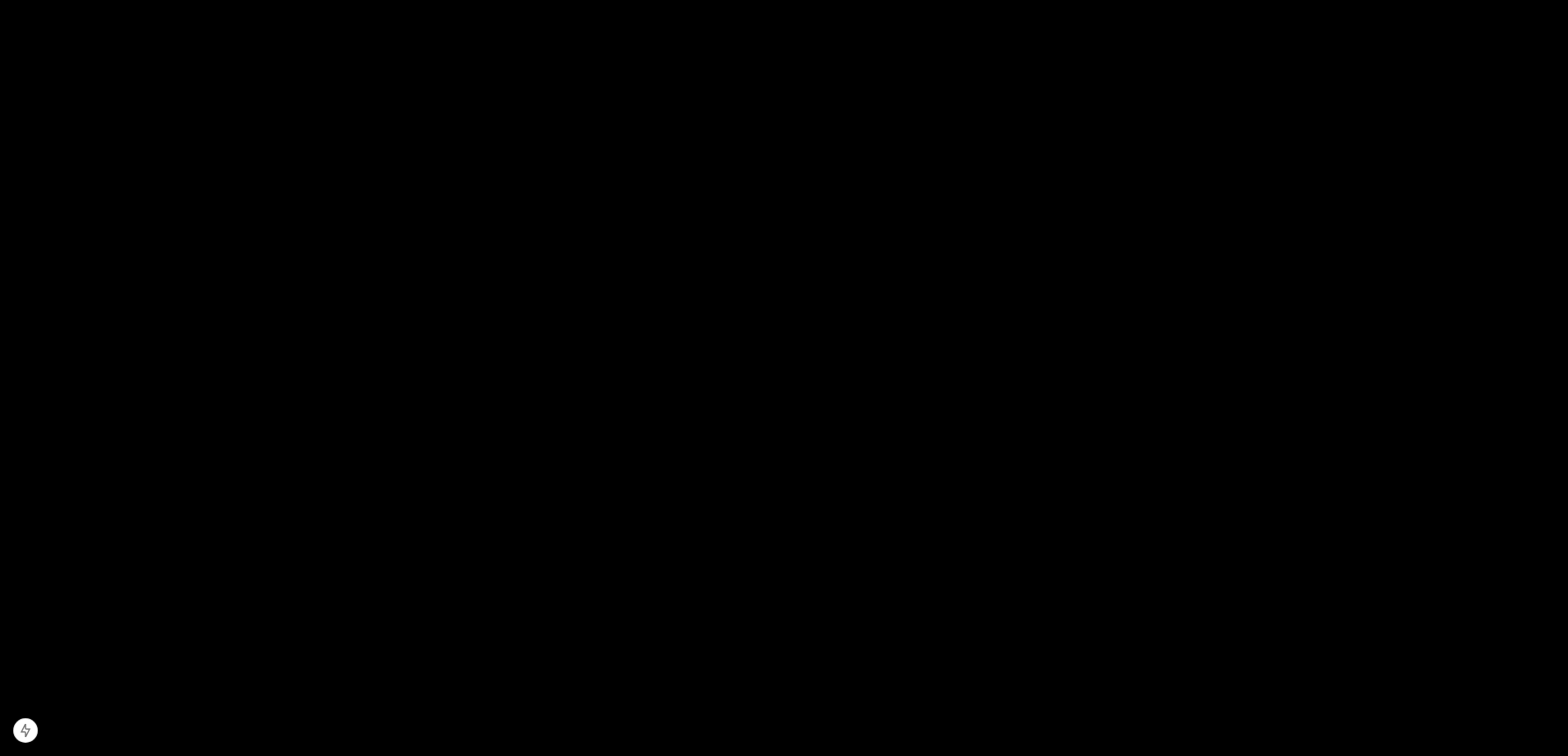 scroll, scrollTop: 2697, scrollLeft: 0, axis: vertical 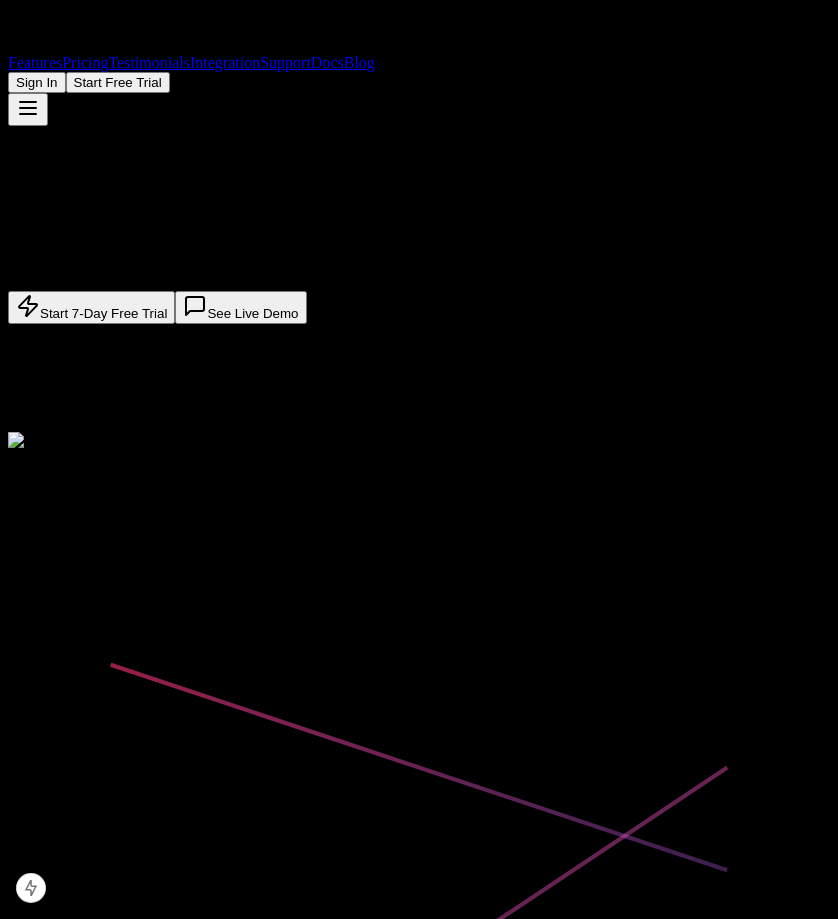 drag, startPoint x: 348, startPoint y: 703, endPoint x: 765, endPoint y: 332, distance: 558.14874 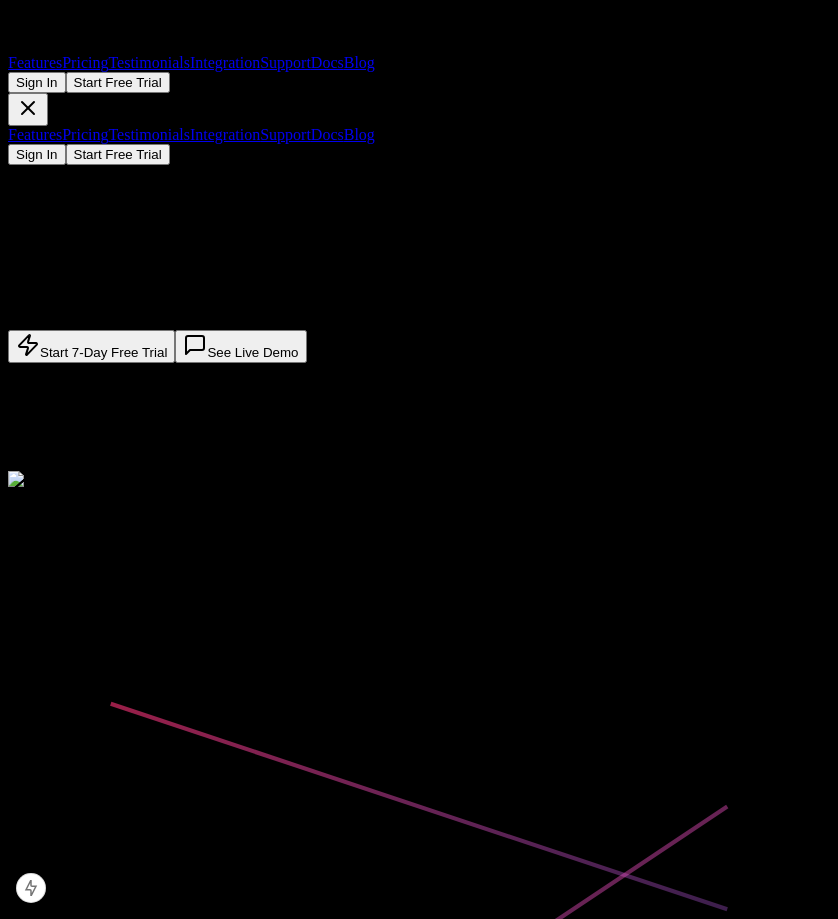 click on "Support" at bounding box center [285, 134] 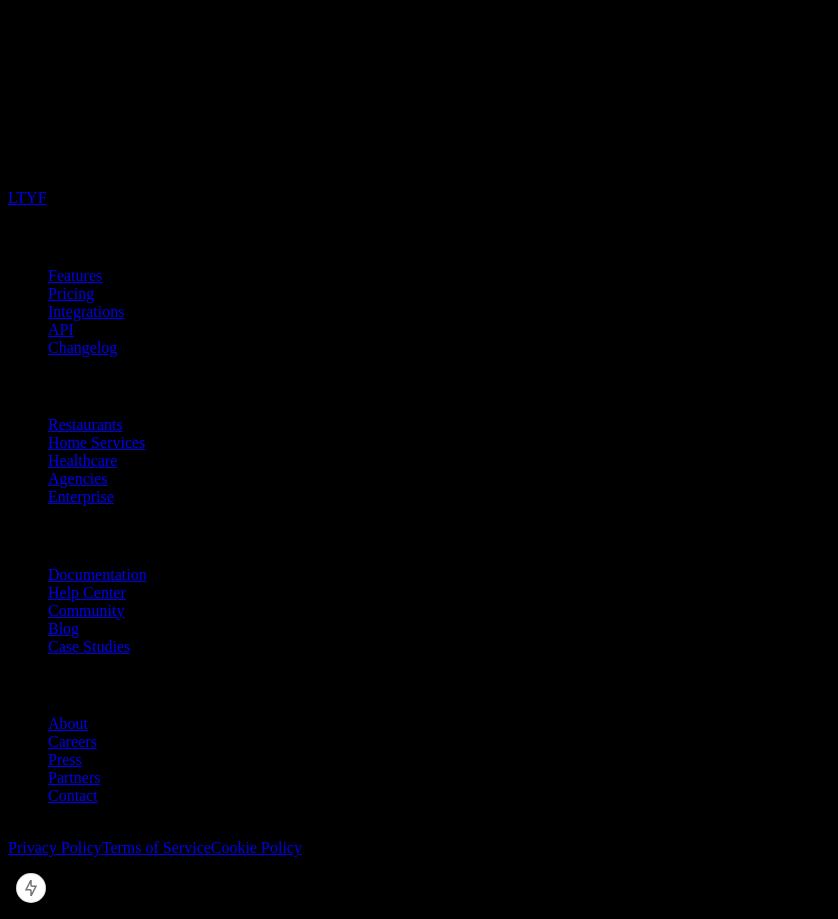 click at bounding box center [28, -8269] 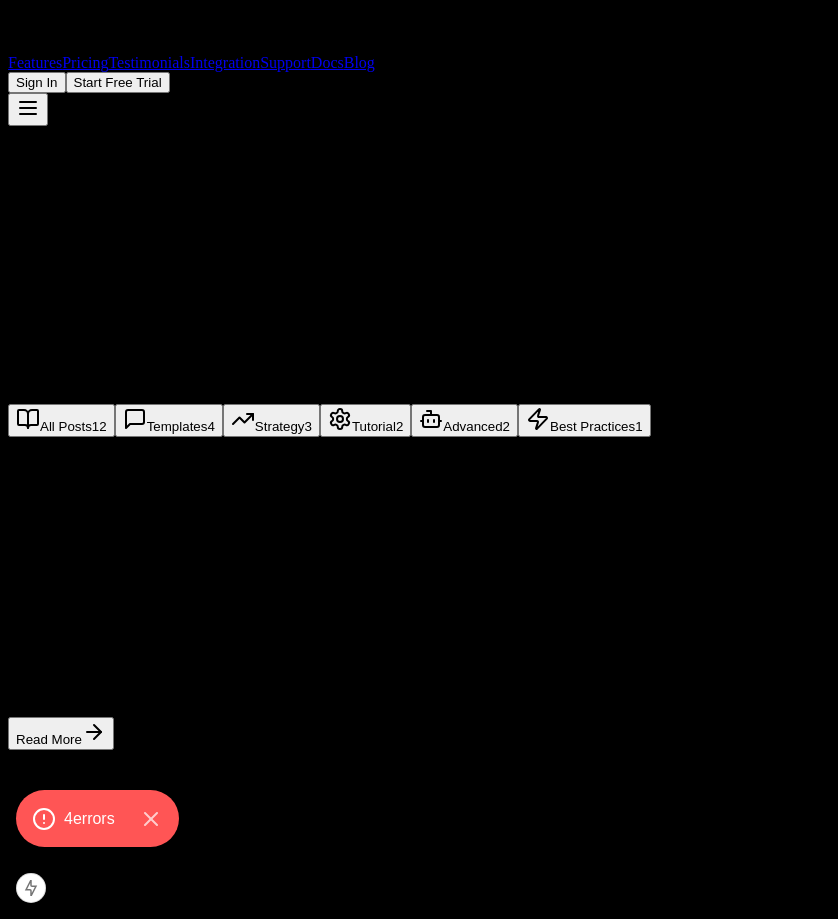 scroll, scrollTop: 0, scrollLeft: 0, axis: both 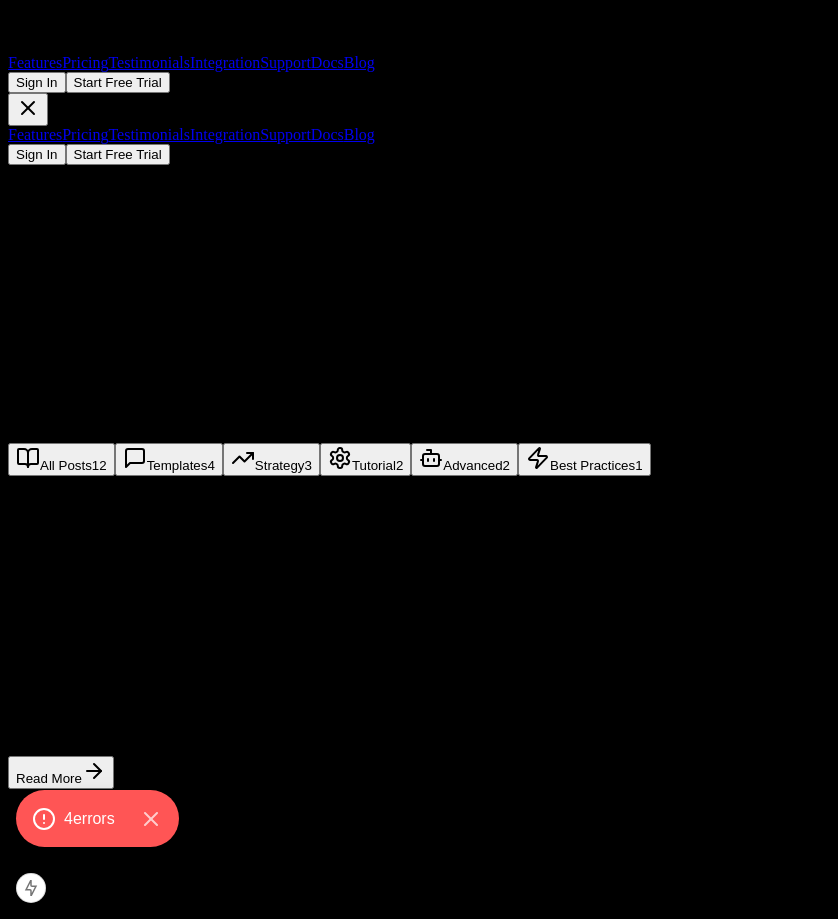 click on "Browse by Category All Posts 12 Templates 4 Strategy 3 Tutorial 2 Advanced 2 Best Practices 1" at bounding box center [419, 436] 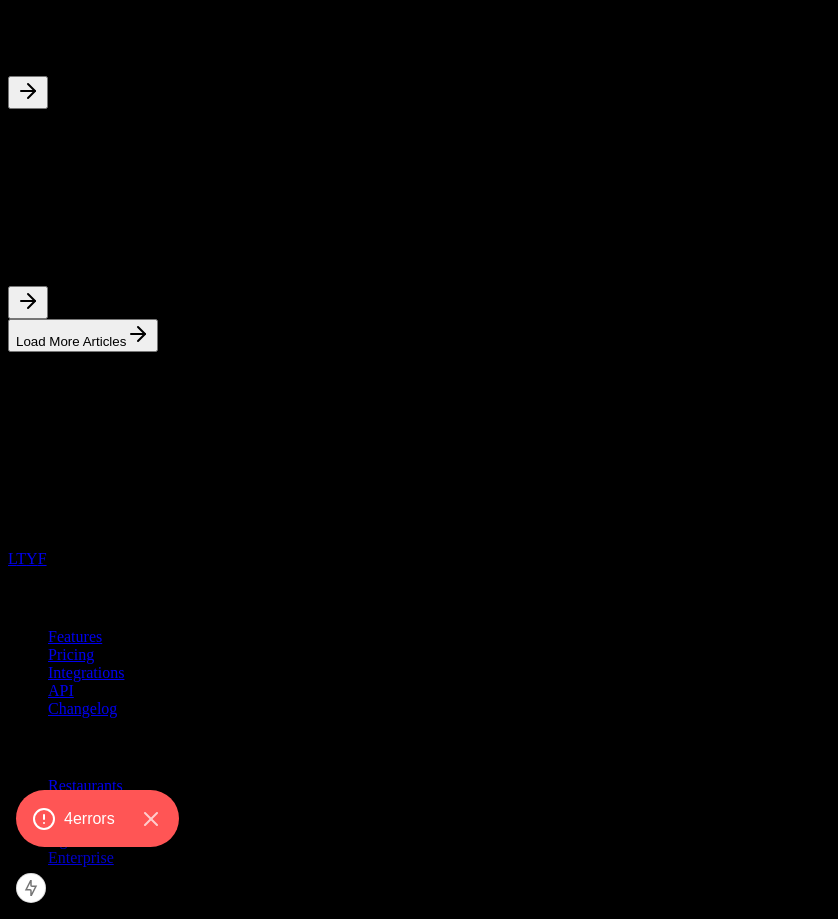 scroll, scrollTop: 1500, scrollLeft: 0, axis: vertical 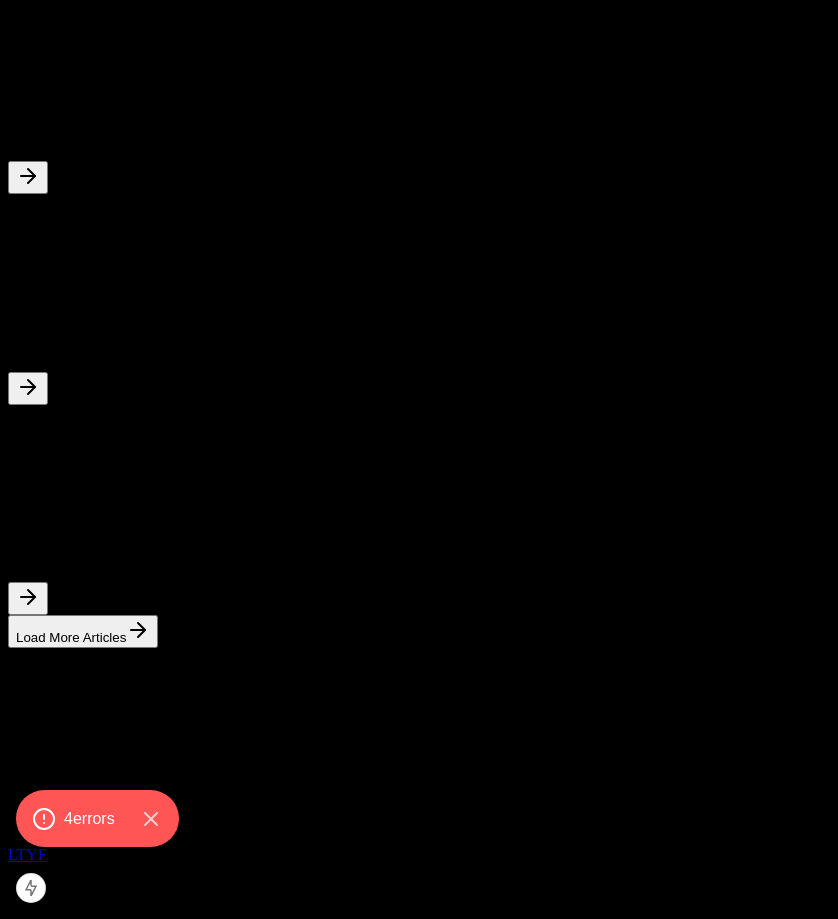 click on "Analysis Yelp vs Thumbtack: Which Platform Converts Better? Compare lead quality, conversion rates, and ROI between Yelp and Thumbtack to optimize your marketing spend." at bounding box center (419, -174) 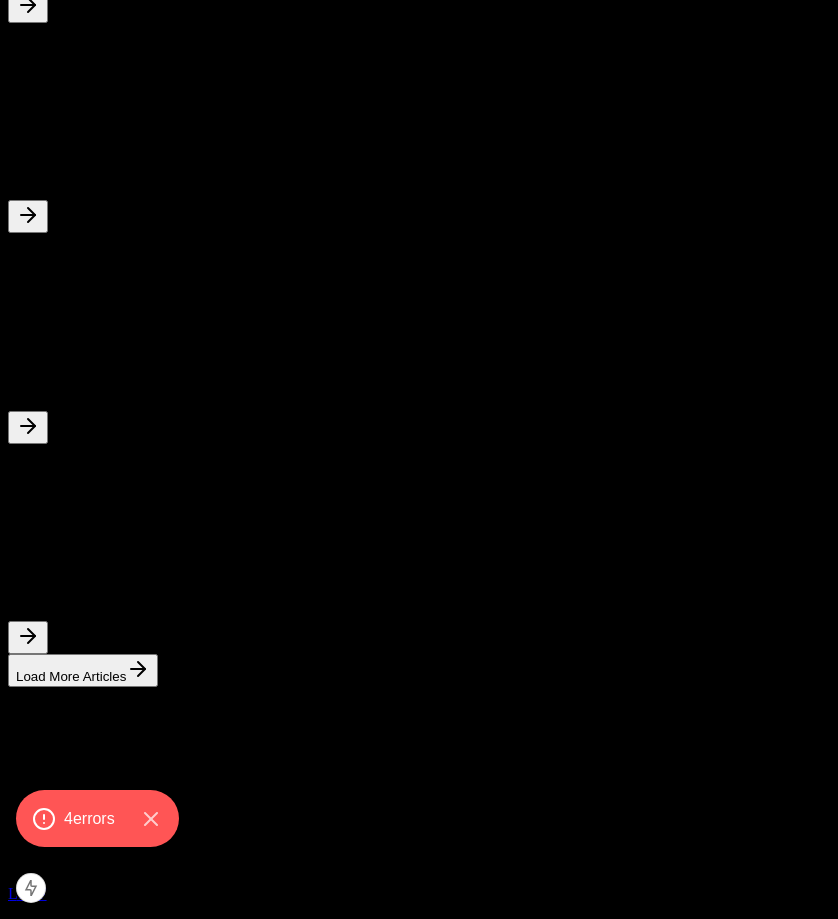 click on "Features" at bounding box center [35, -1366] 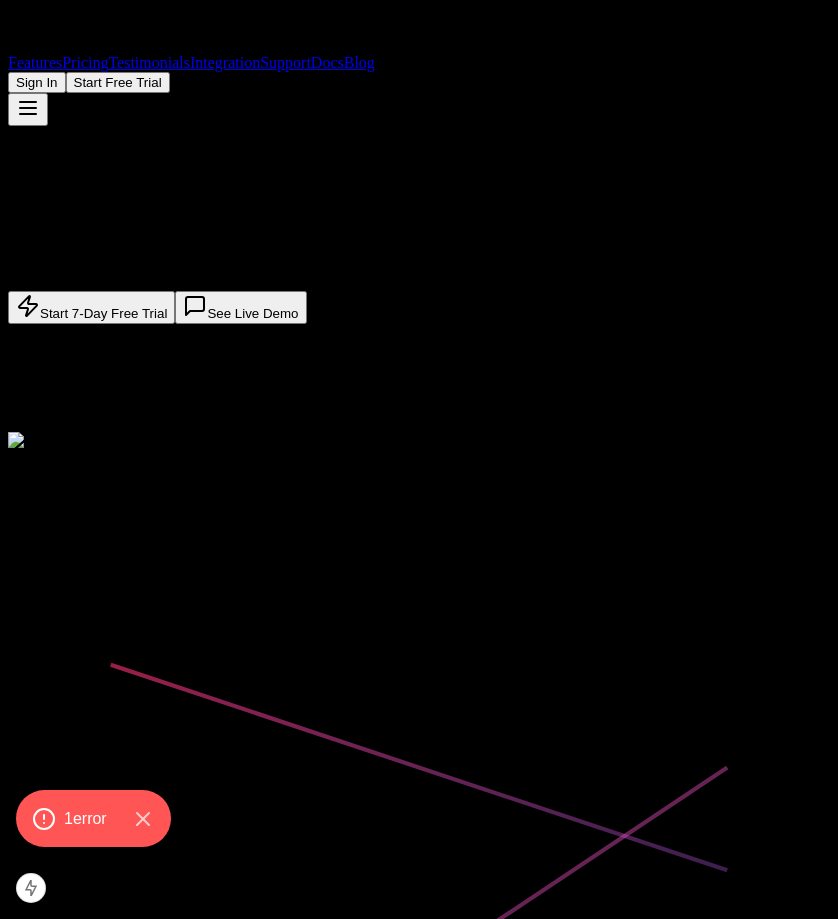 scroll, scrollTop: 936, scrollLeft: 0, axis: vertical 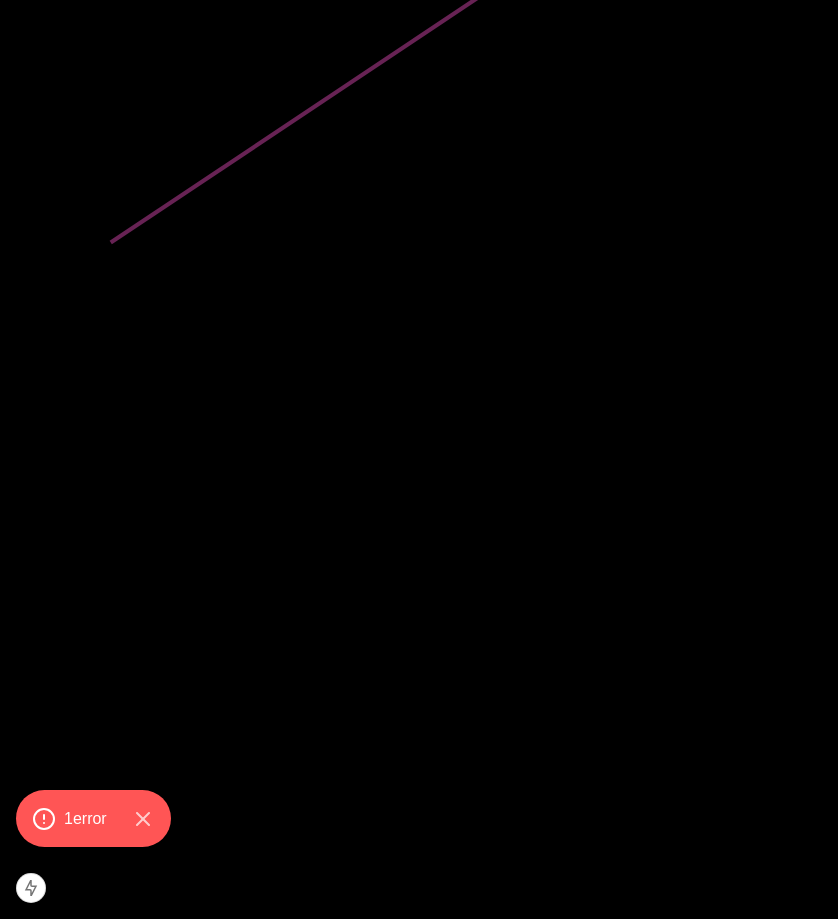 click at bounding box center [28, -827] 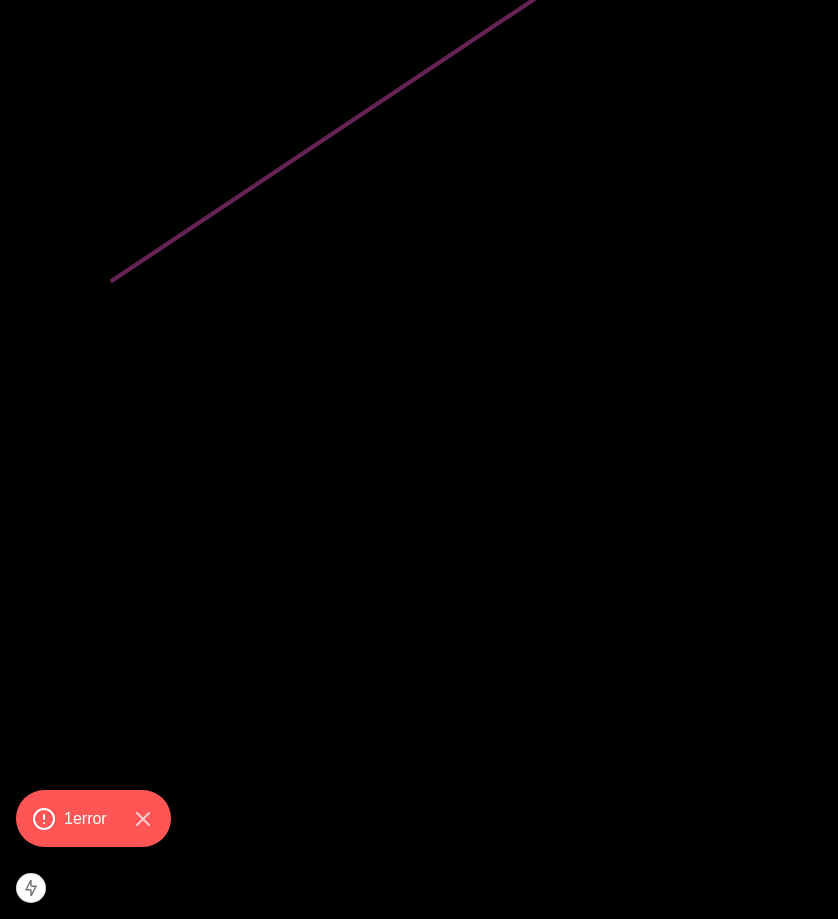 click on "Features" at bounding box center (35, -802) 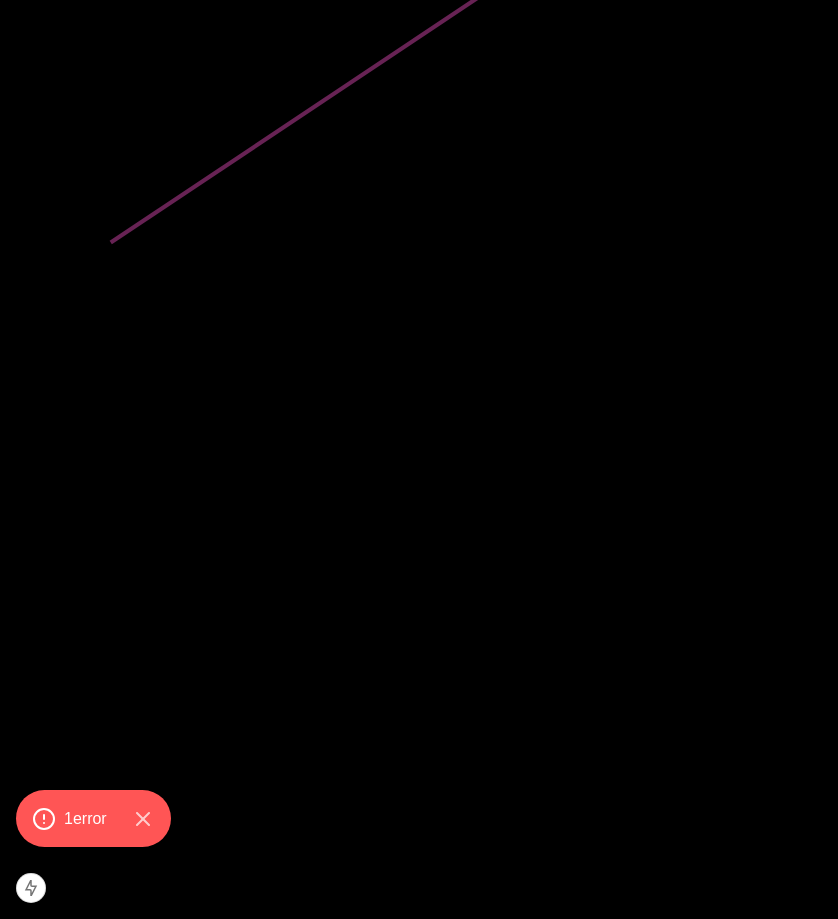 drag, startPoint x: 672, startPoint y: 25, endPoint x: 624, endPoint y: 63, distance: 61.220913 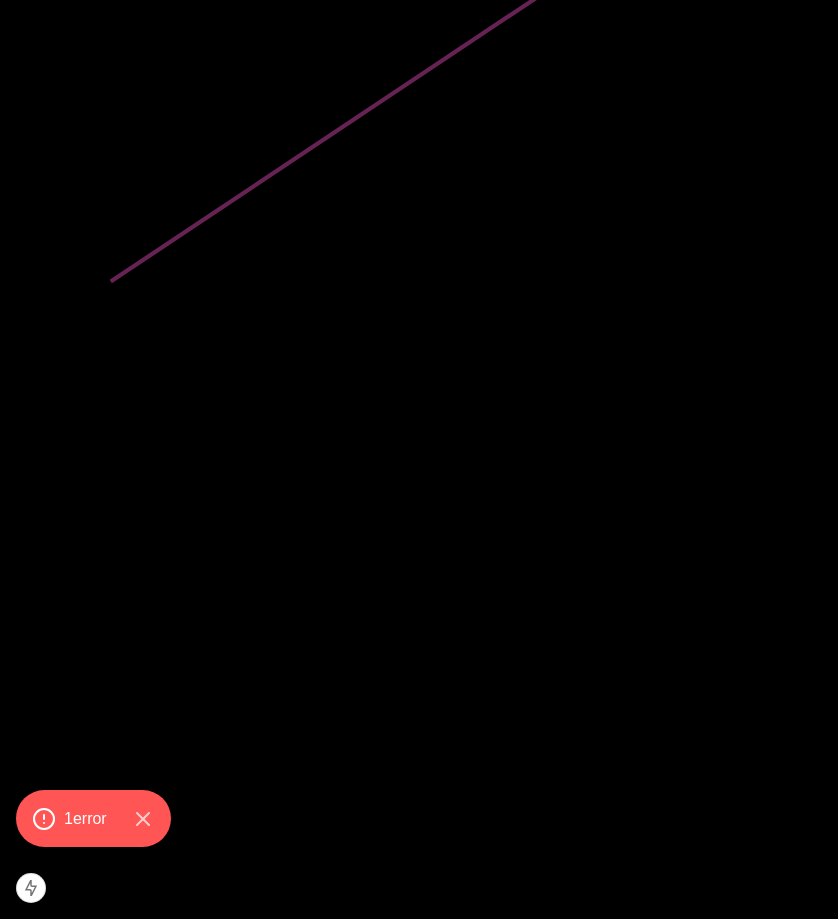 click on "Pricing" at bounding box center [85, -802] 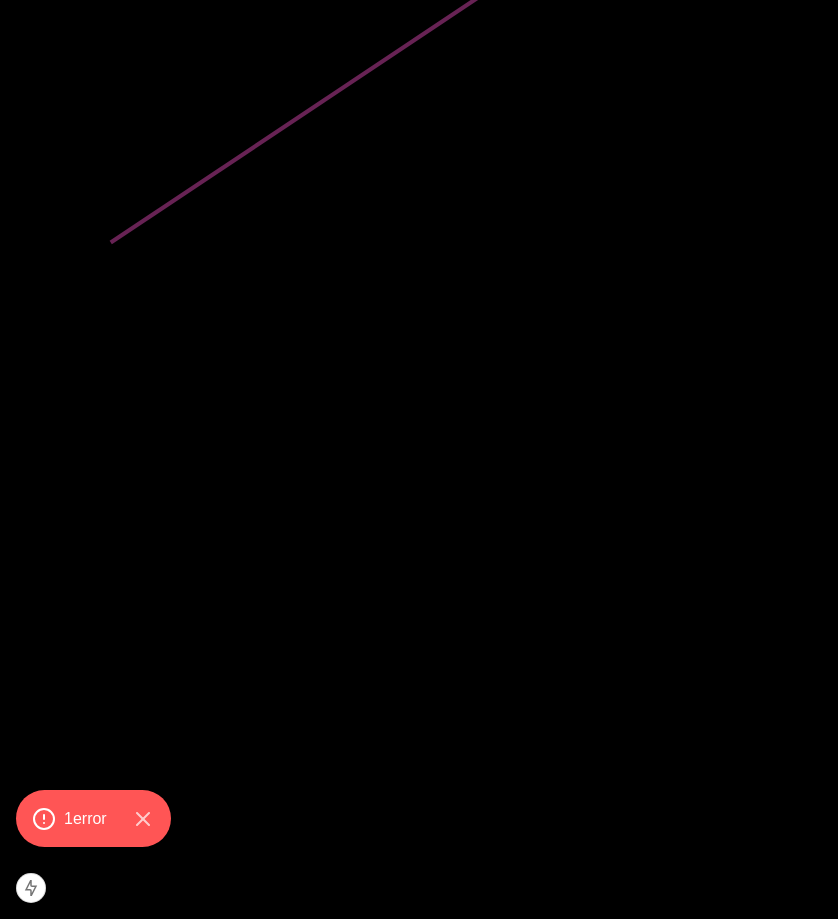 scroll, scrollTop: 4792, scrollLeft: 0, axis: vertical 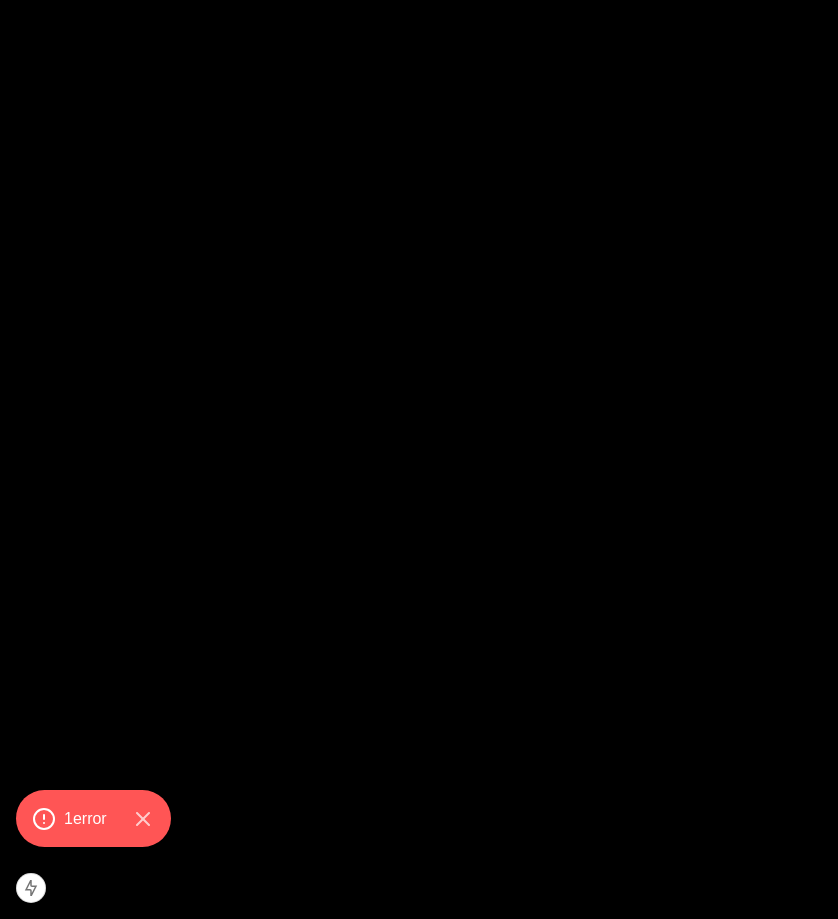 click on "Auto Respond" at bounding box center [419, -4747] 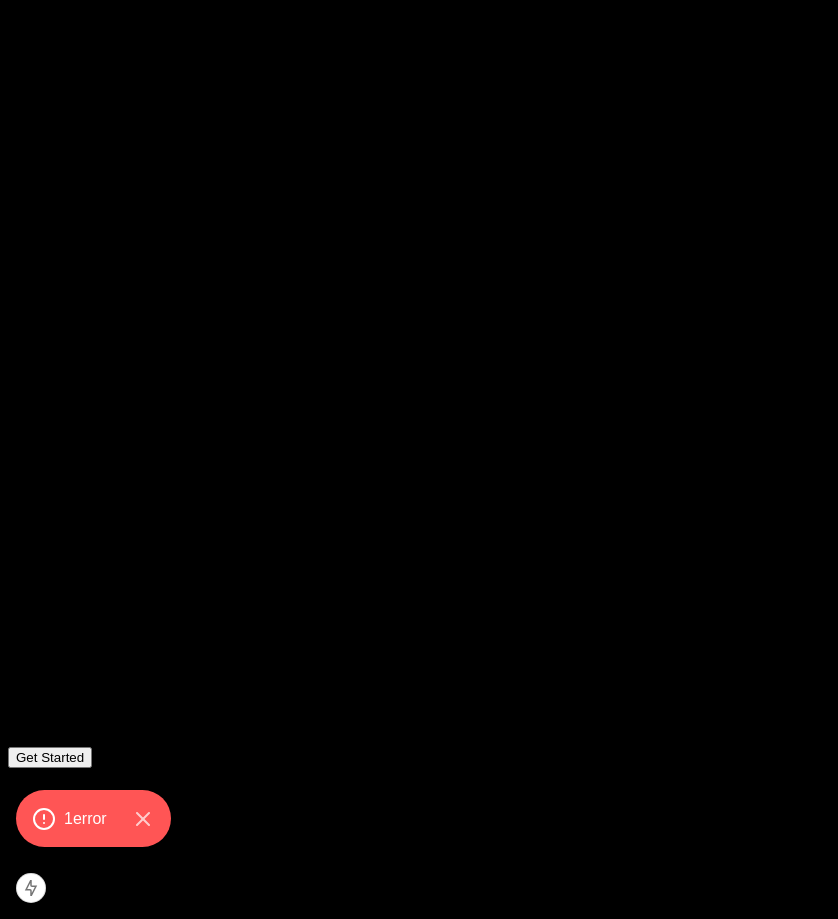 scroll, scrollTop: 0, scrollLeft: 0, axis: both 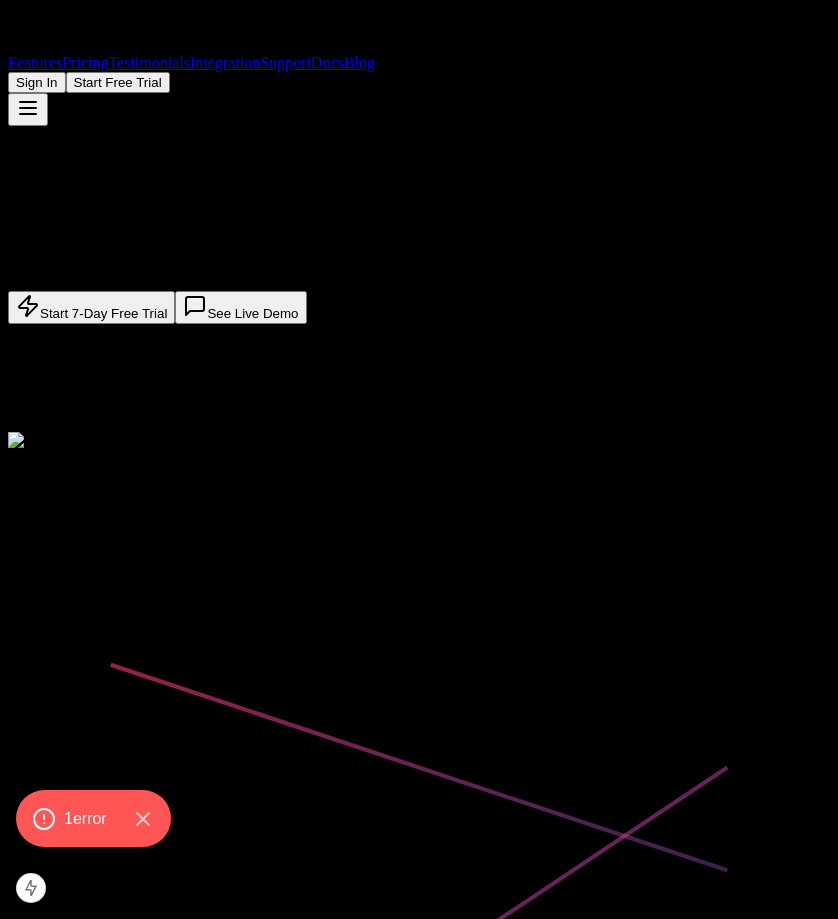 drag, startPoint x: 346, startPoint y: 356, endPoint x: 341, endPoint y: -26, distance: 382.0327 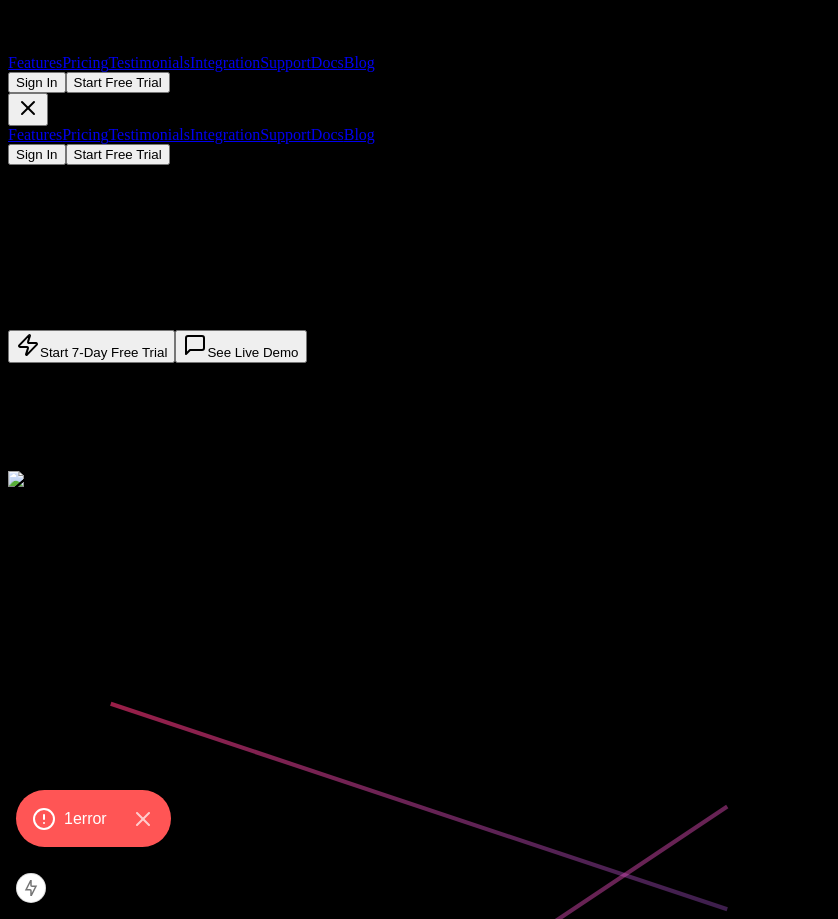 click on "Features" at bounding box center [35, 134] 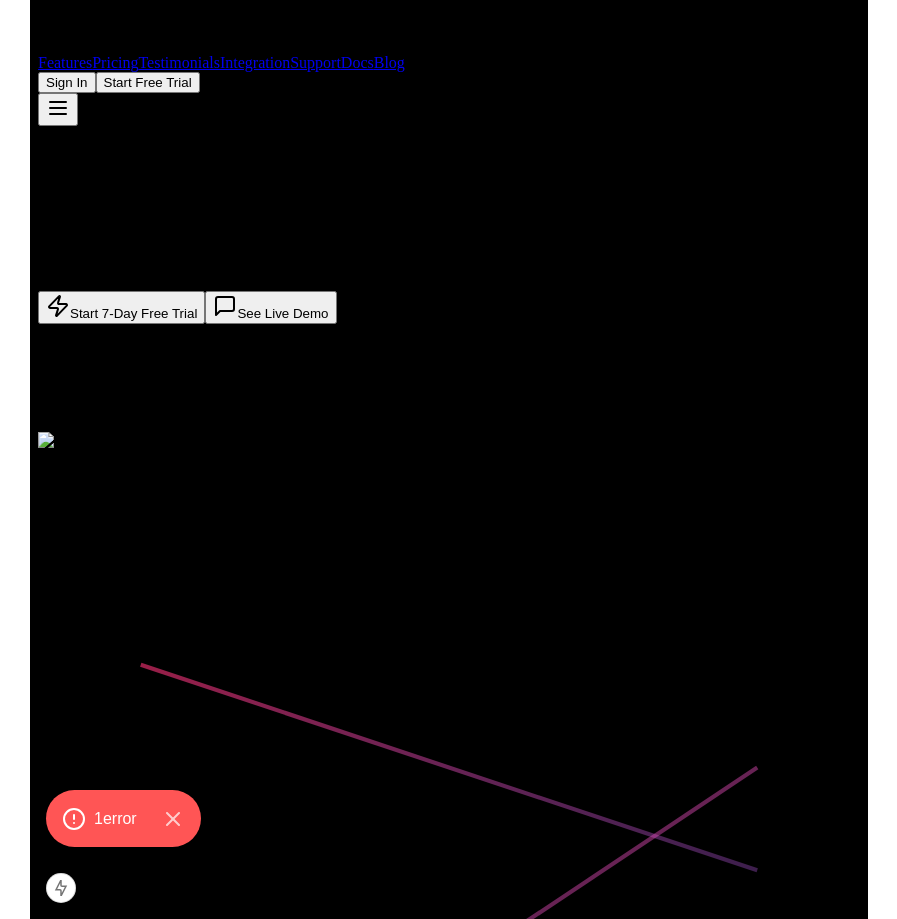 scroll, scrollTop: 936, scrollLeft: 0, axis: vertical 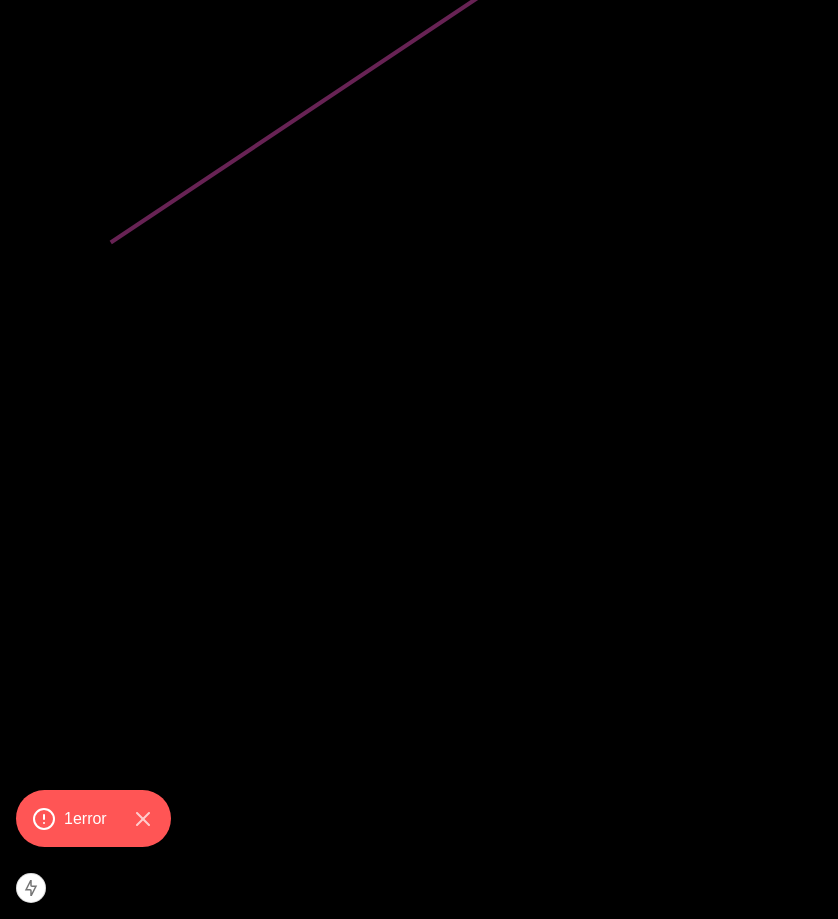 drag, startPoint x: 362, startPoint y: 21, endPoint x: 135, endPoint y: 43, distance: 228.06358 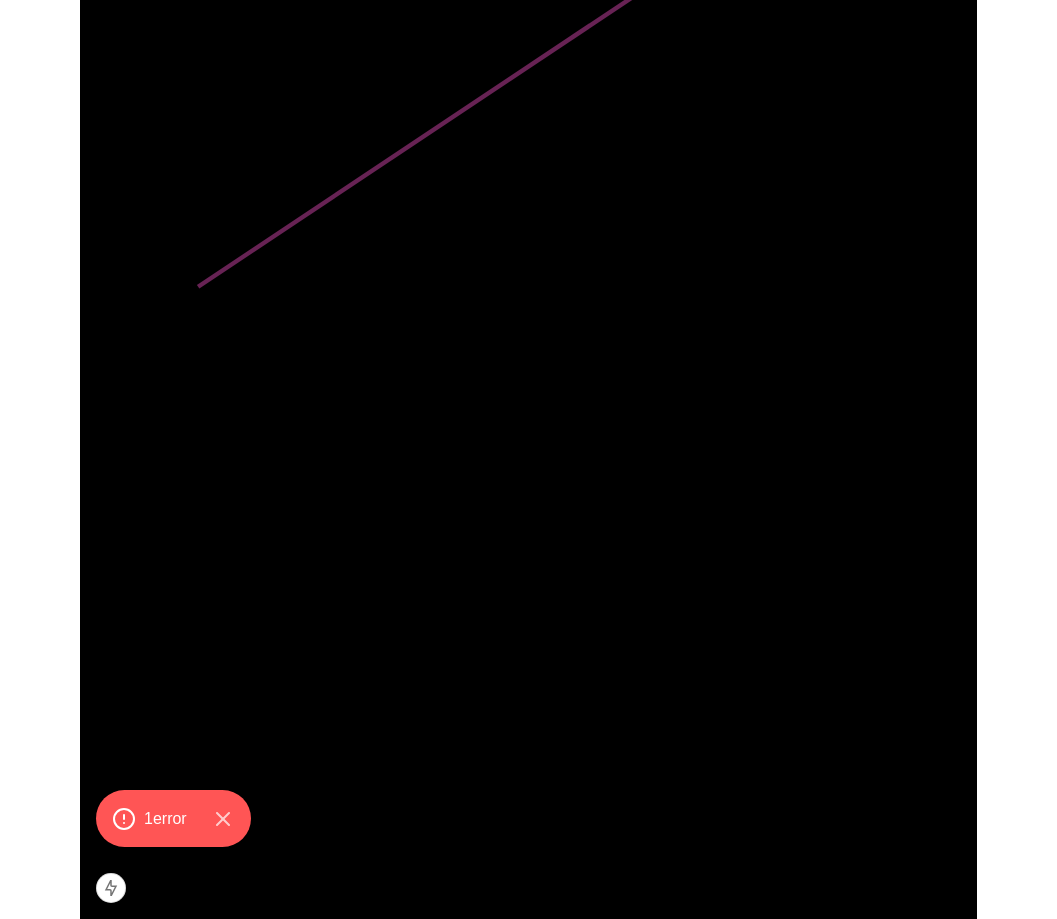 scroll, scrollTop: 919, scrollLeft: 0, axis: vertical 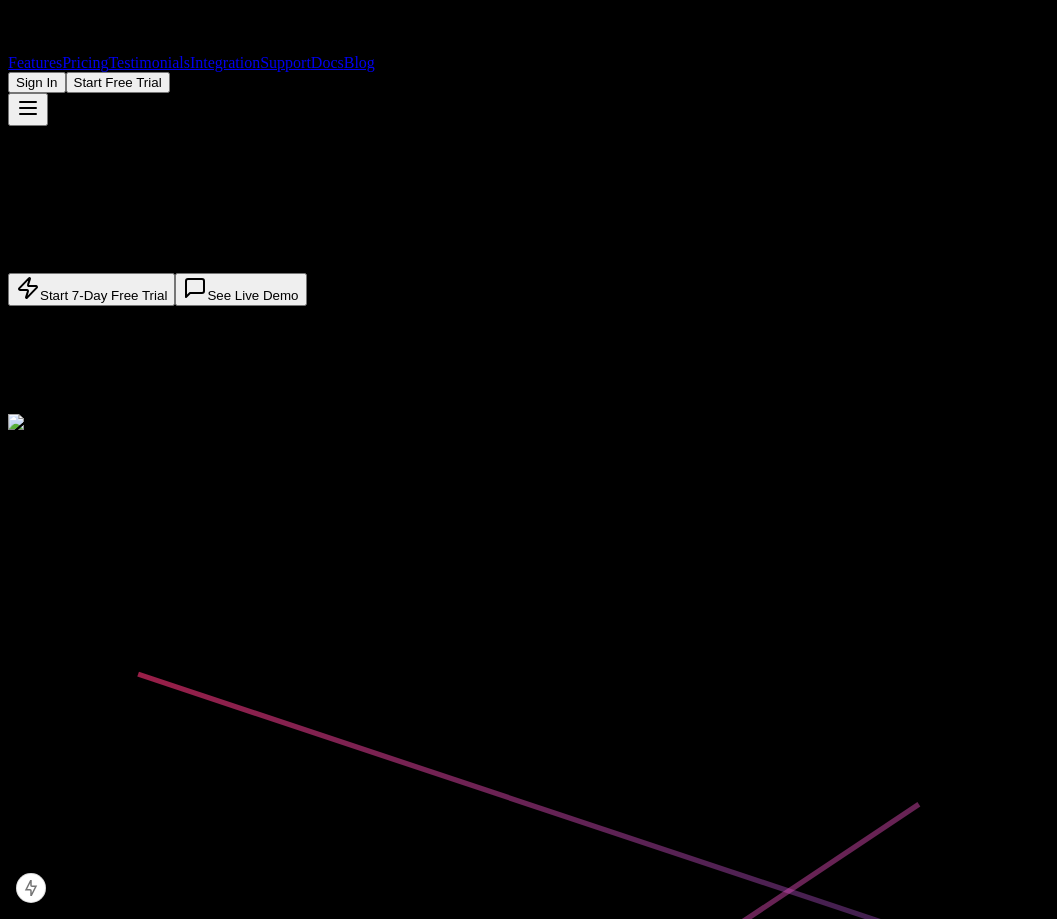click on "Auto Respond" at bounding box center [528, 45] 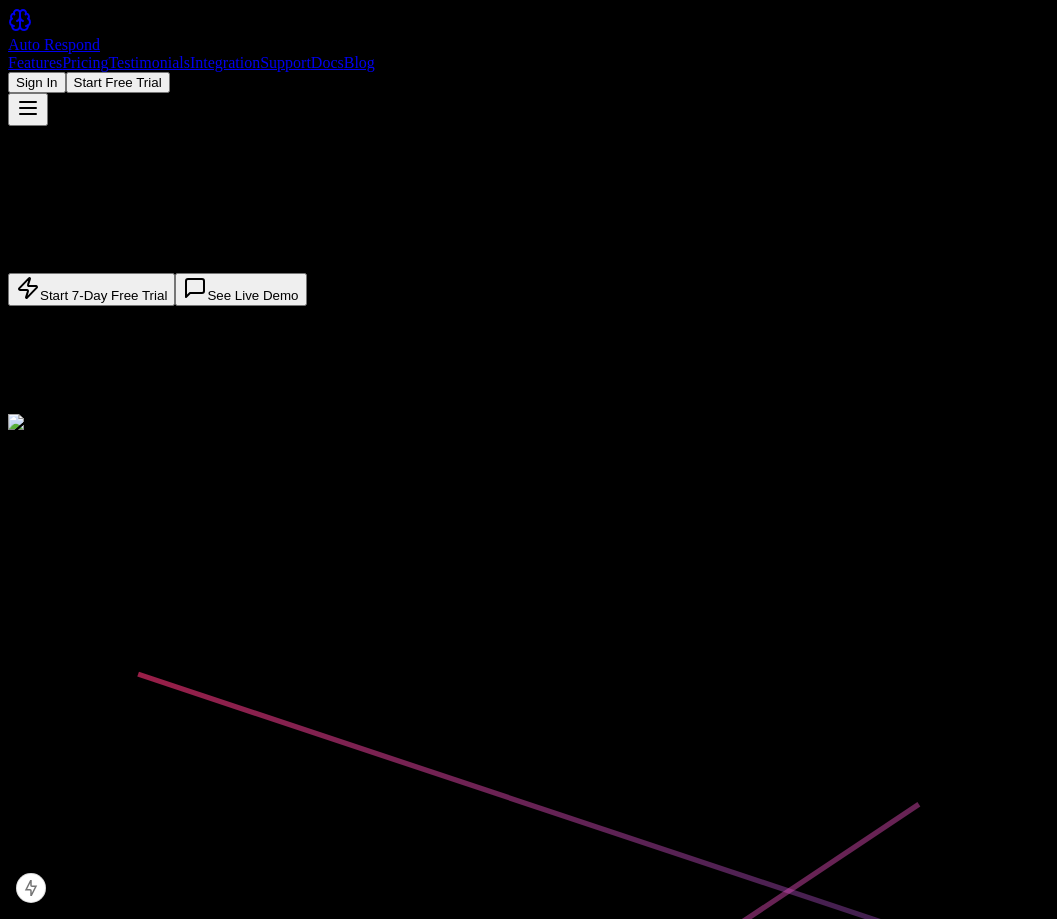 click on "Auto Respond" at bounding box center [528, 45] 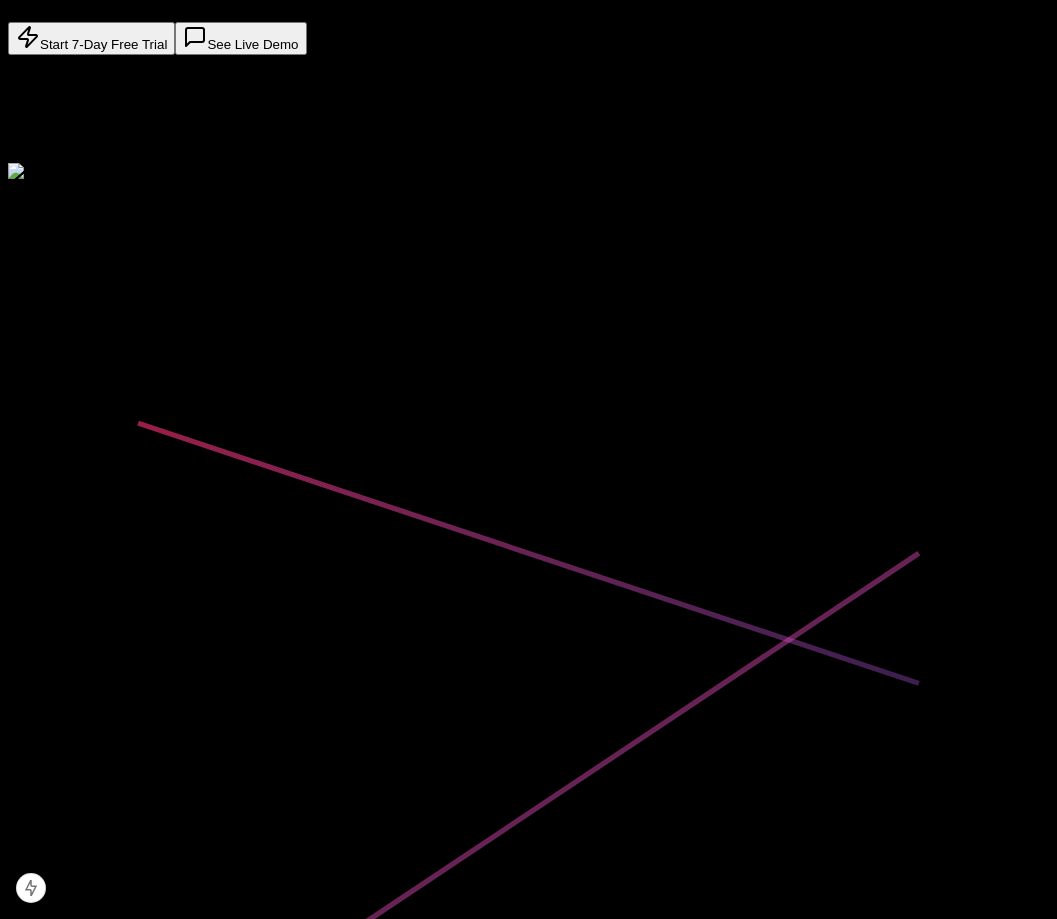 scroll, scrollTop: 100, scrollLeft: 0, axis: vertical 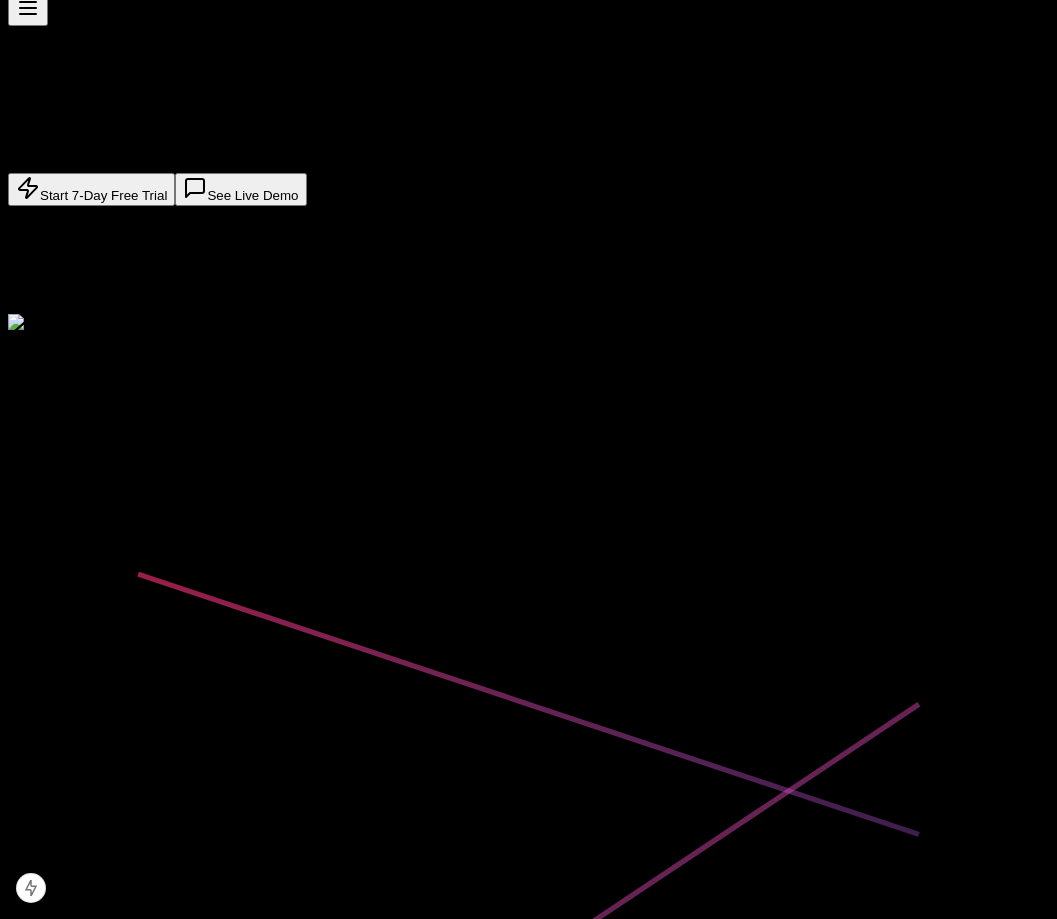 click on "Auto Respond" at bounding box center (528, -55) 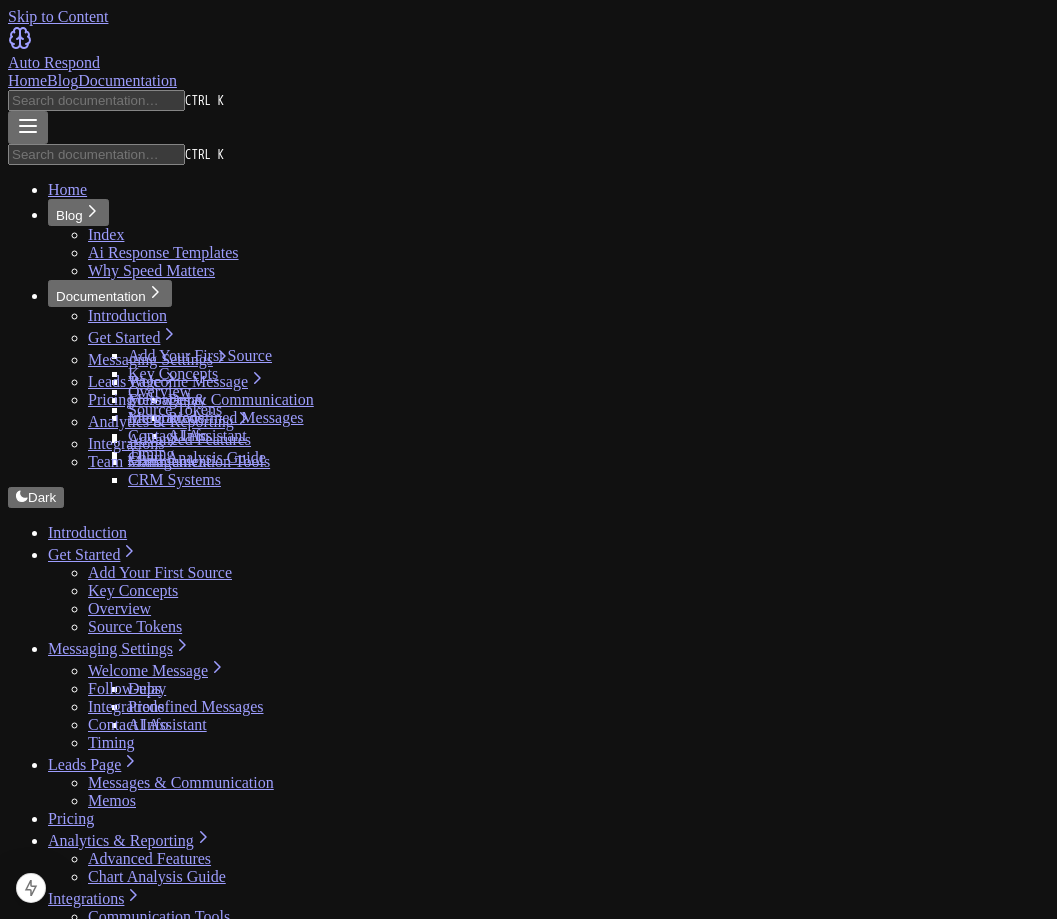 scroll, scrollTop: 0, scrollLeft: 0, axis: both 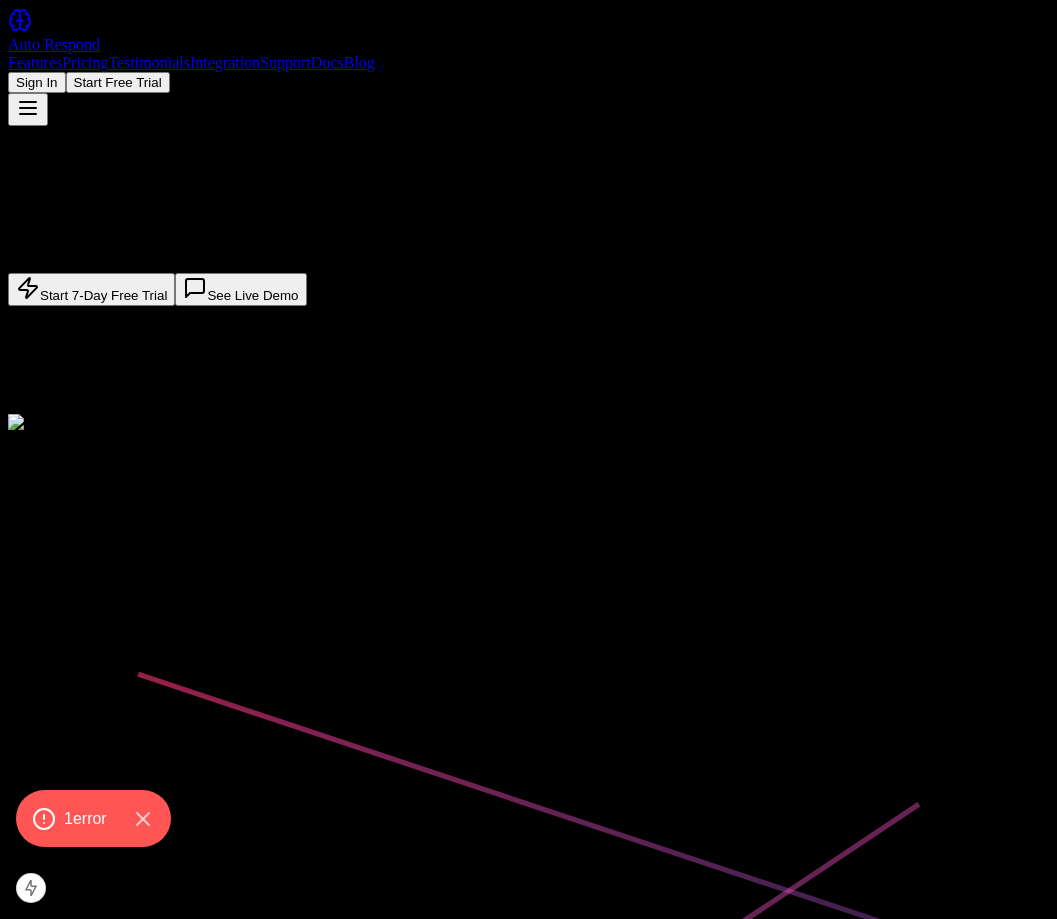 click on "Auto Respond" at bounding box center (528, 31) 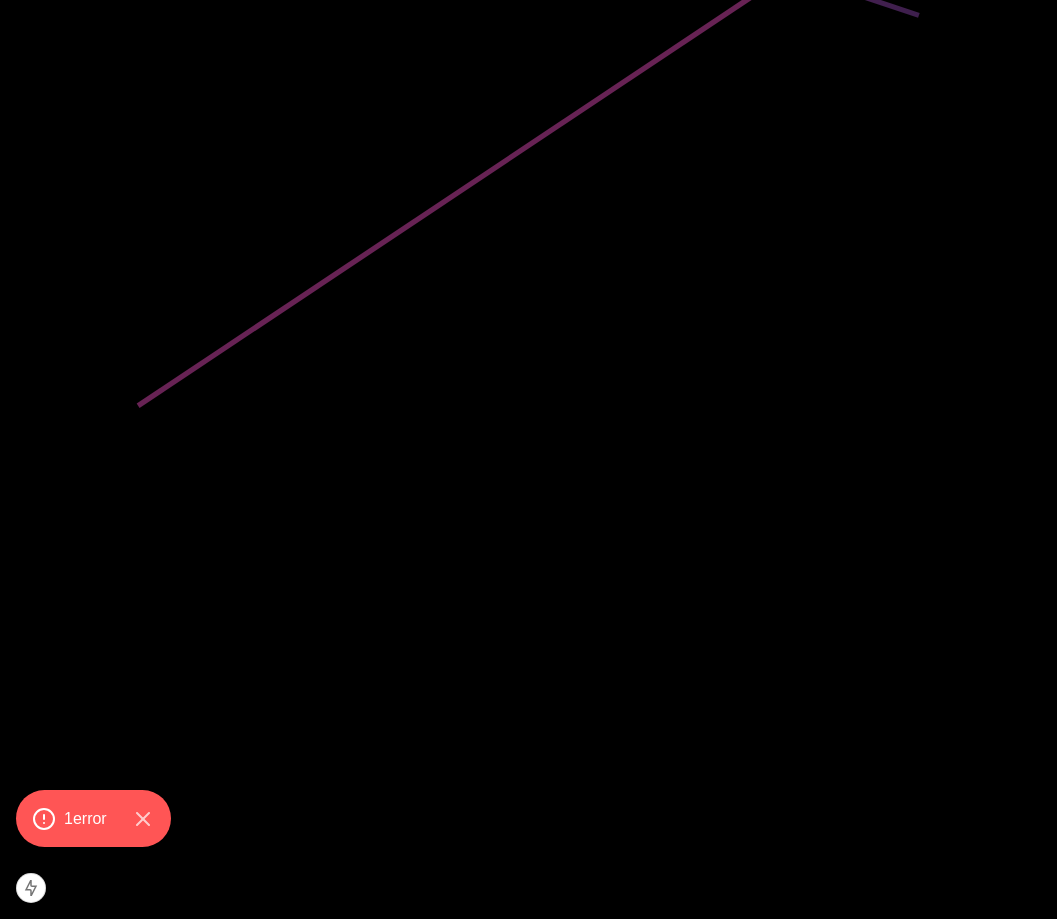 click on "Pricing" at bounding box center [85, -857] 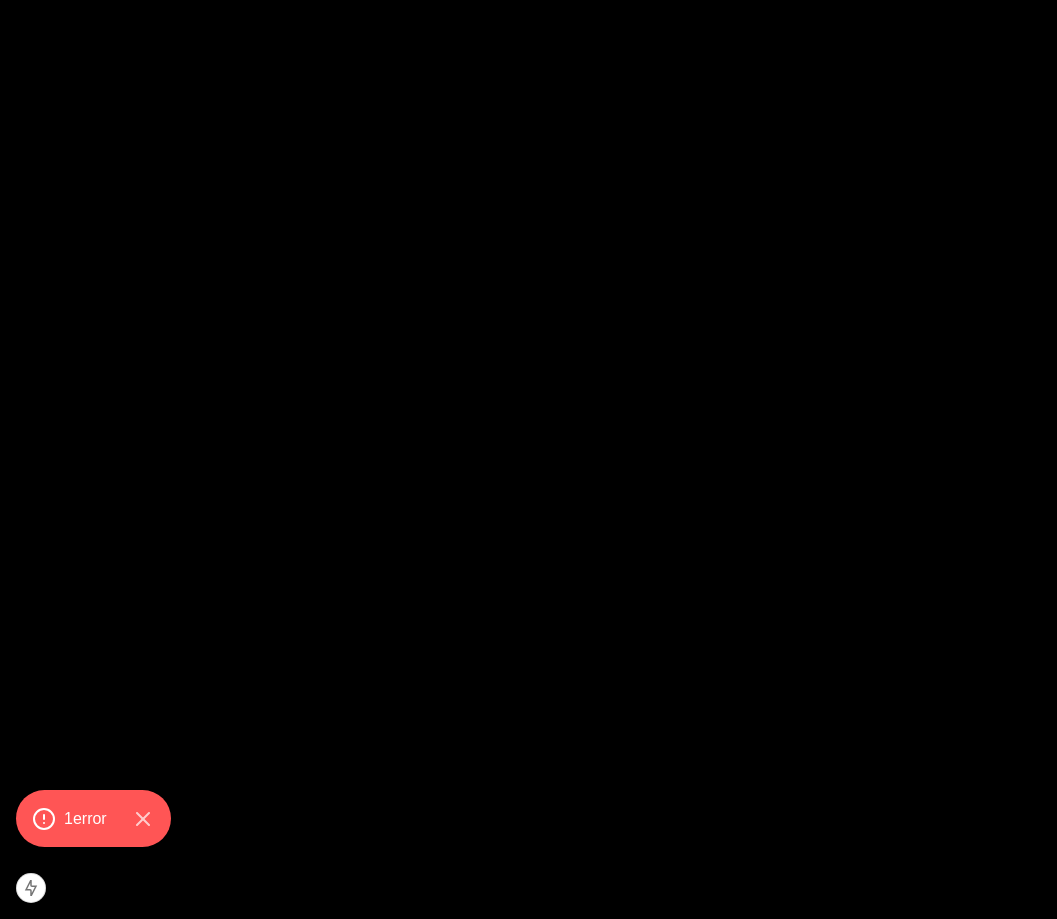 click on "Auto Respond" at bounding box center (528, -2732) 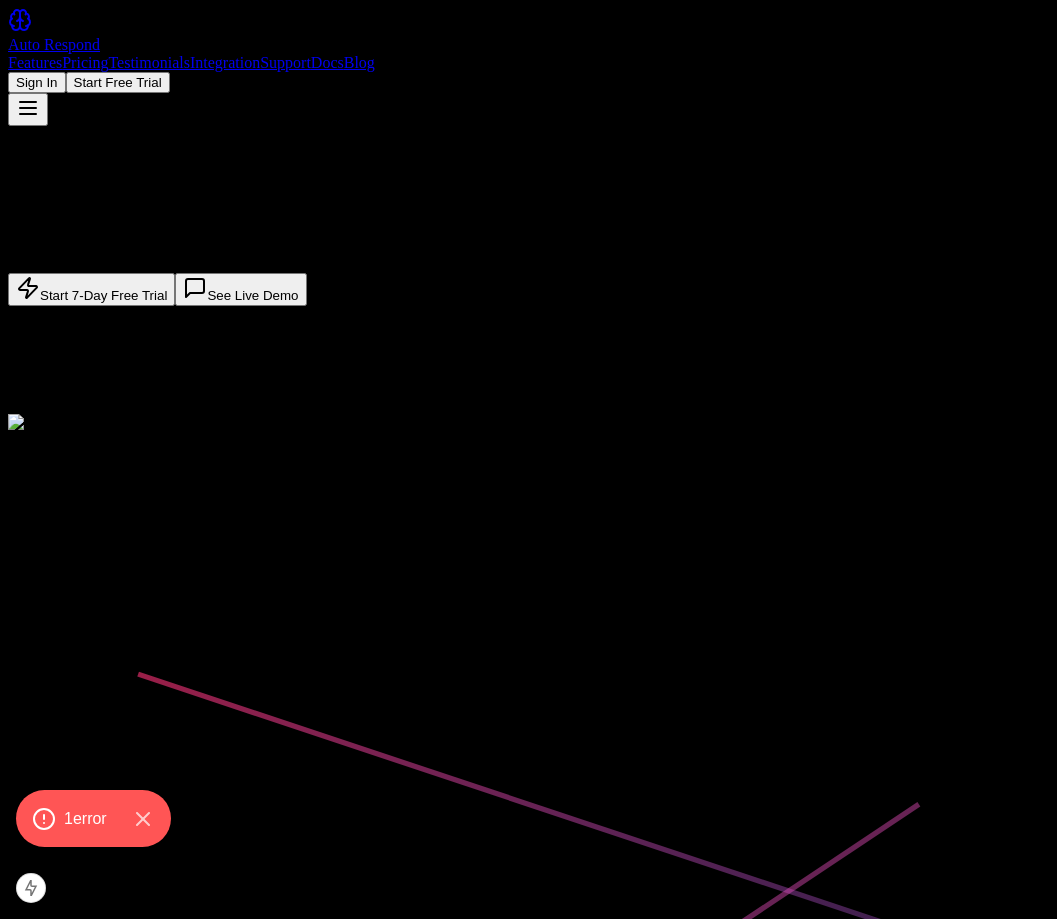 click on "Auto Respond" at bounding box center [528, 45] 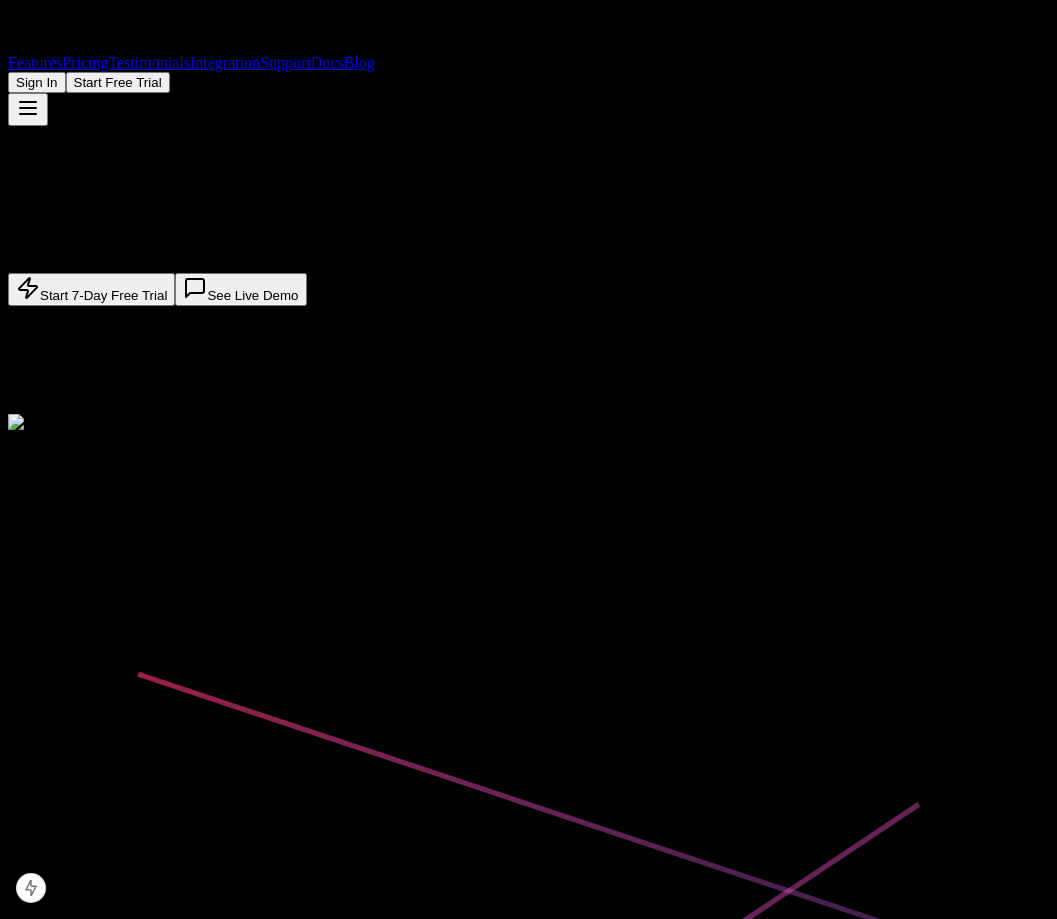 click on "Auto Respond" at bounding box center [528, 45] 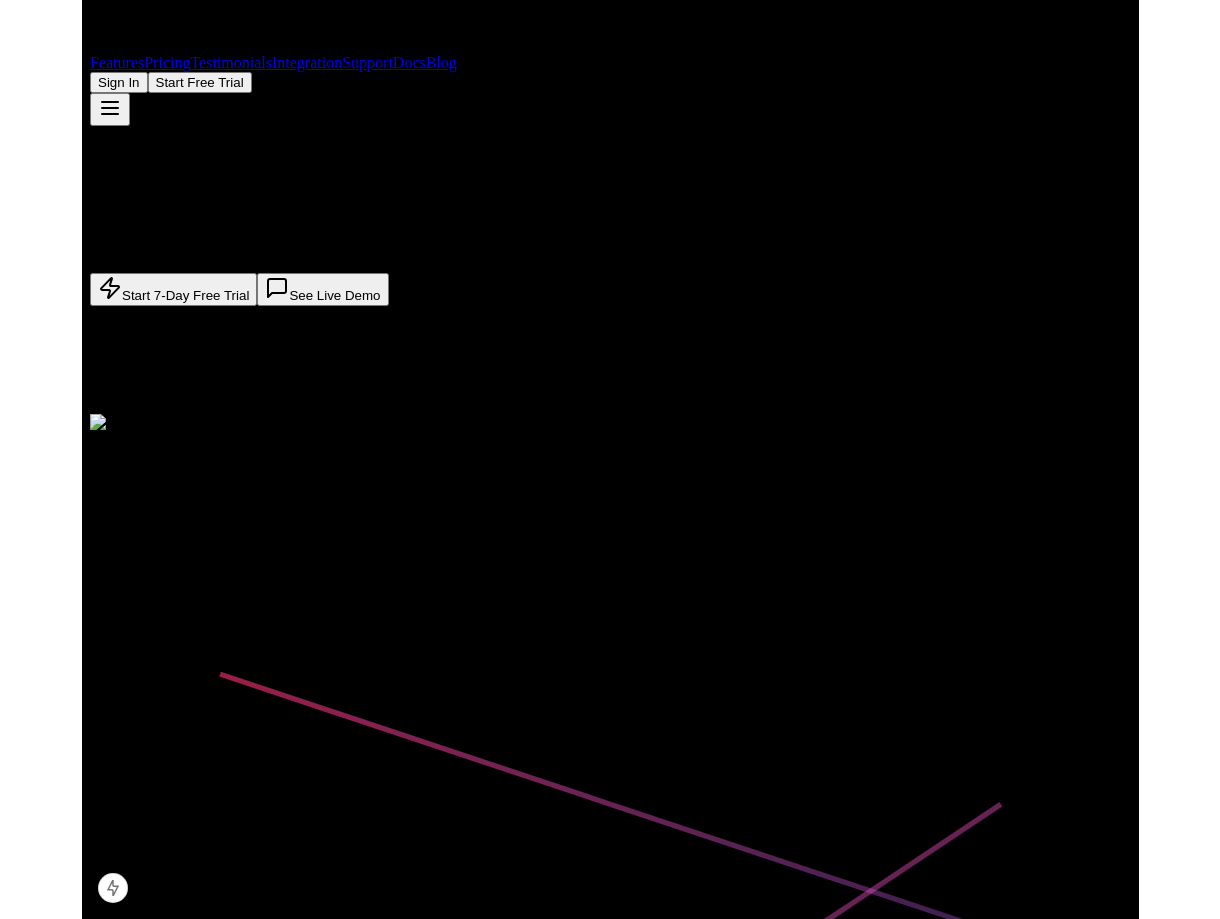 scroll, scrollTop: 919, scrollLeft: 0, axis: vertical 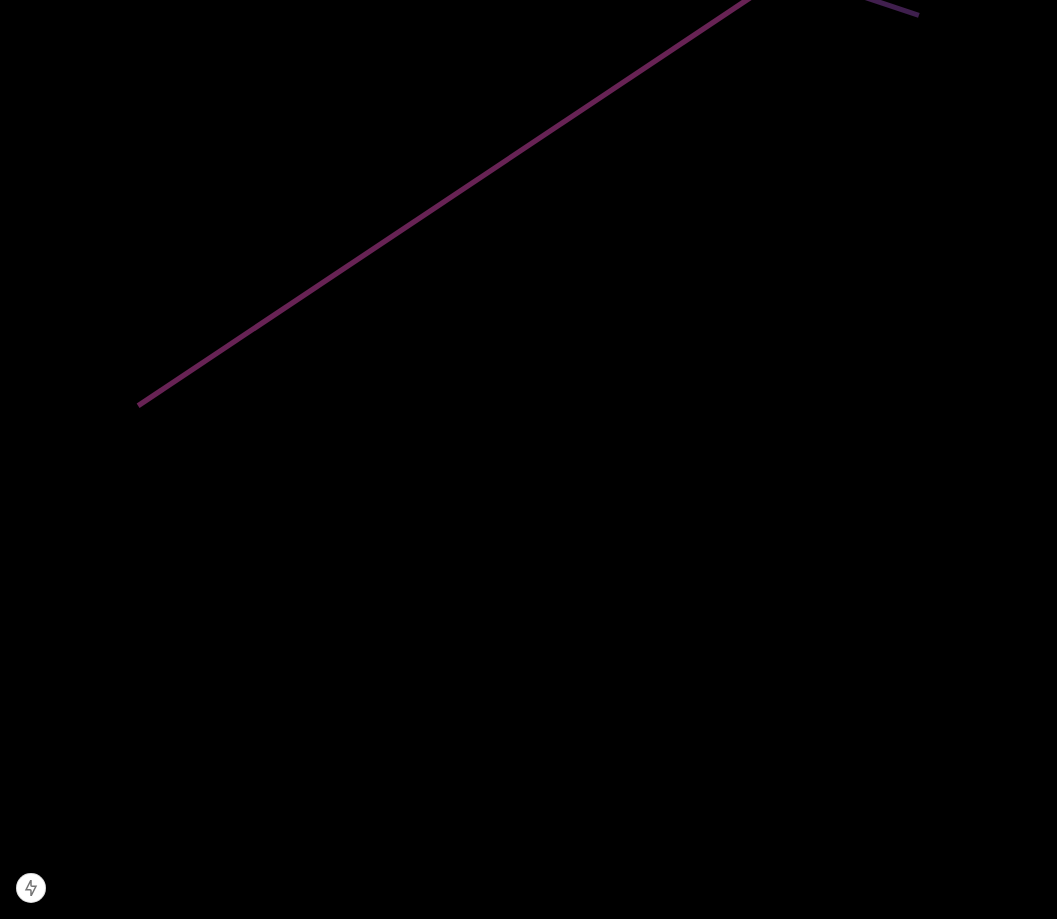 click on "Auto Respond" at bounding box center (528, -874) 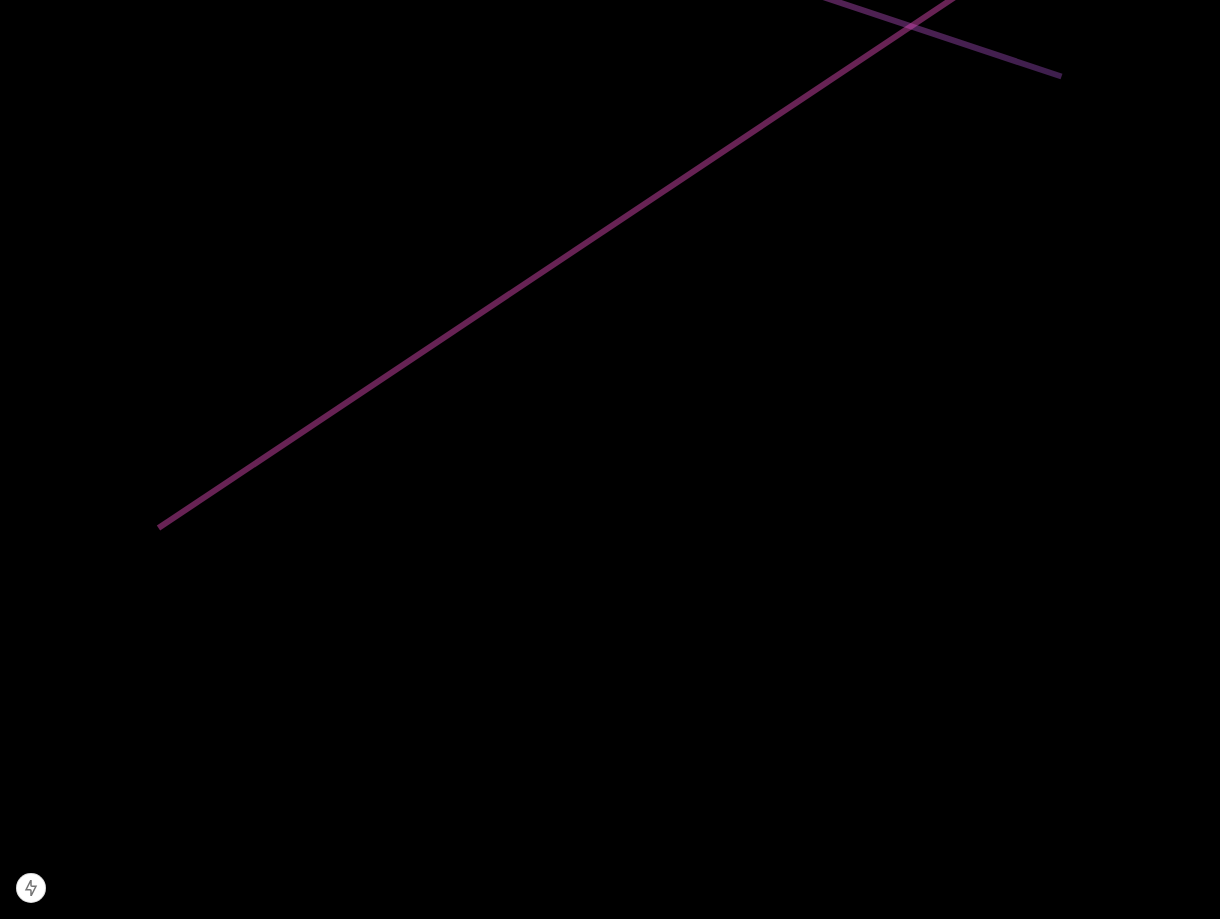 click on "Advanced Features Built for Growth" at bounding box center (610, 908) 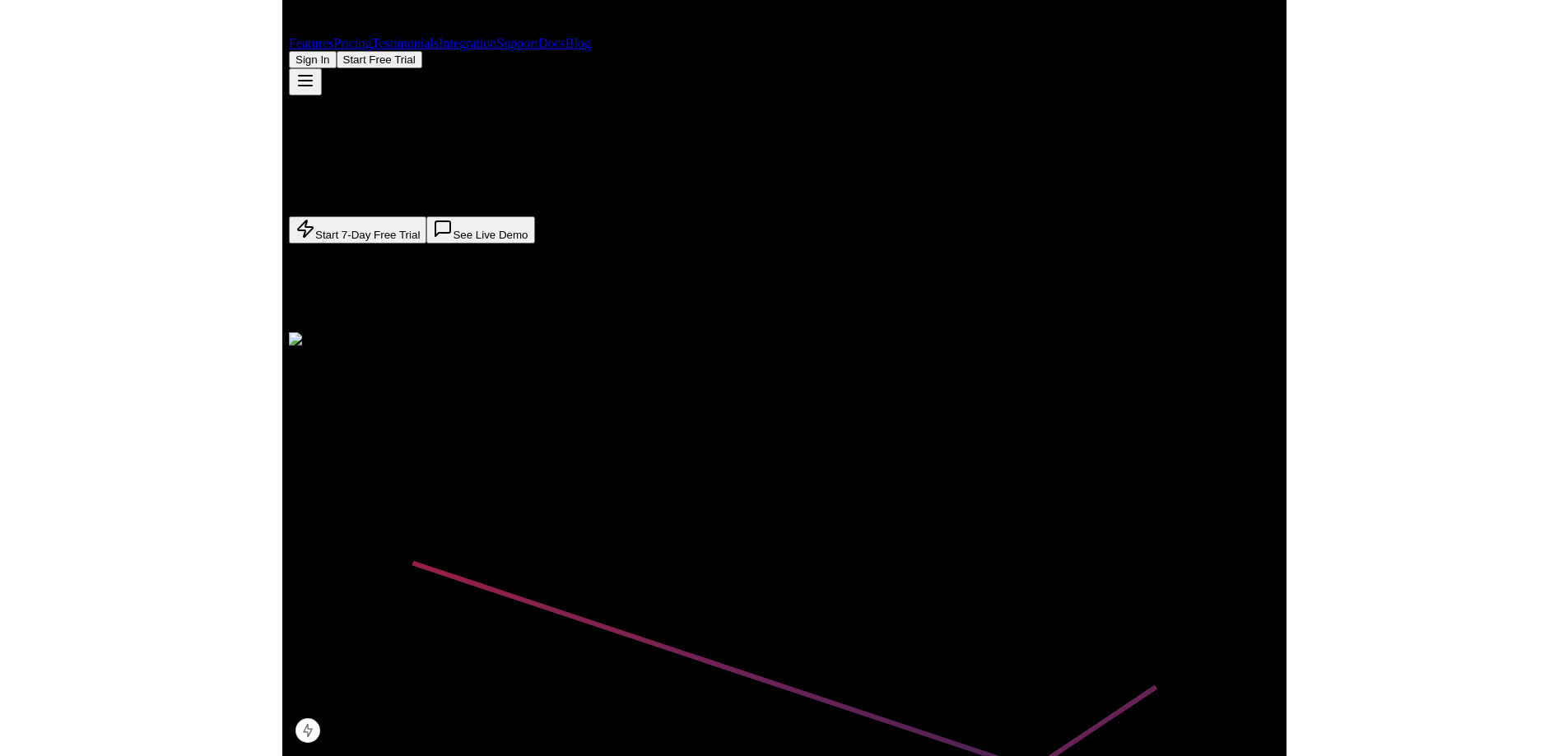 scroll, scrollTop: 0, scrollLeft: 0, axis: both 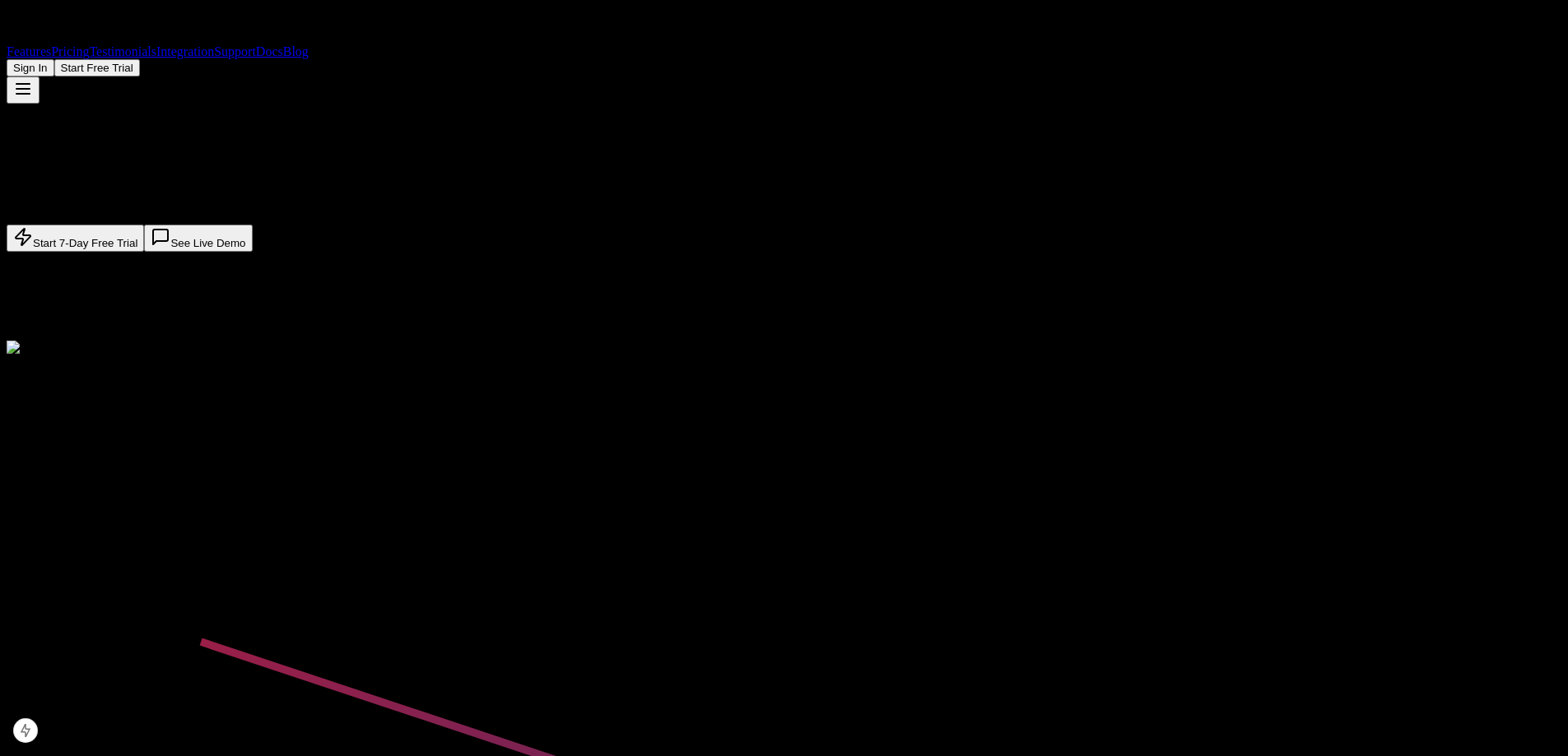 click on "The most advanced AI communication system that automatically responds to Yelp leads, generates custom quotes, and scales your business 24/7." at bounding box center [784, 204] 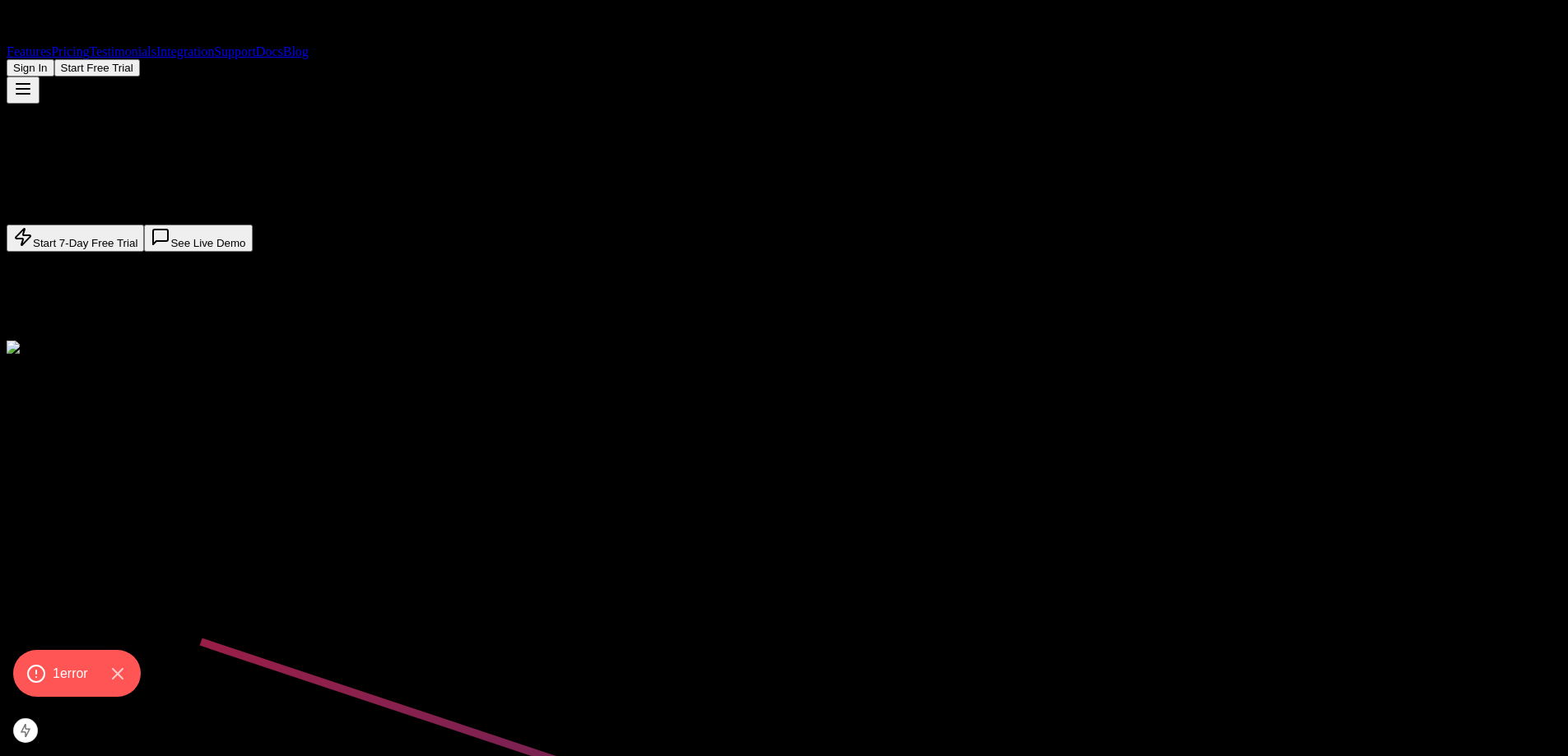 scroll, scrollTop: 0, scrollLeft: 0, axis: both 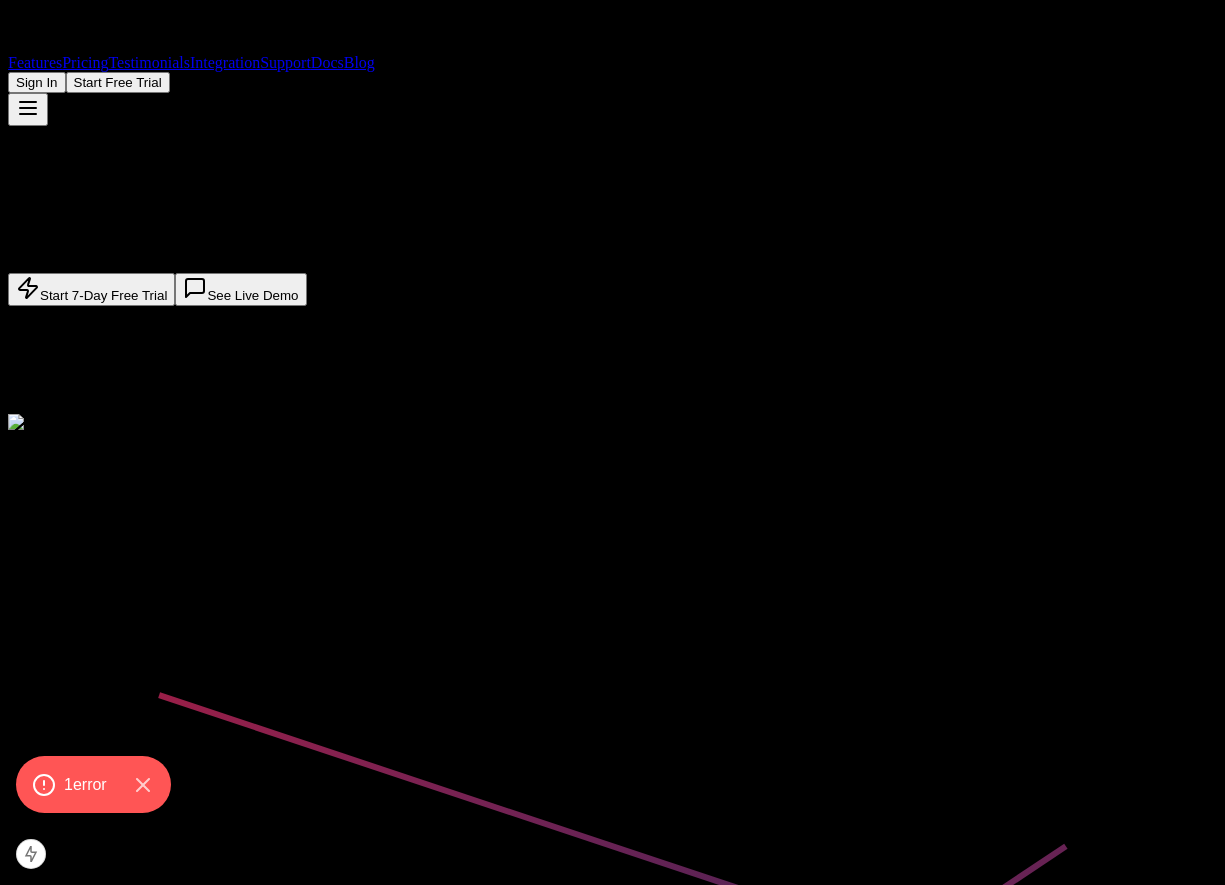 click on "YELP AUTO RESPONDER" at bounding box center (612, 205) 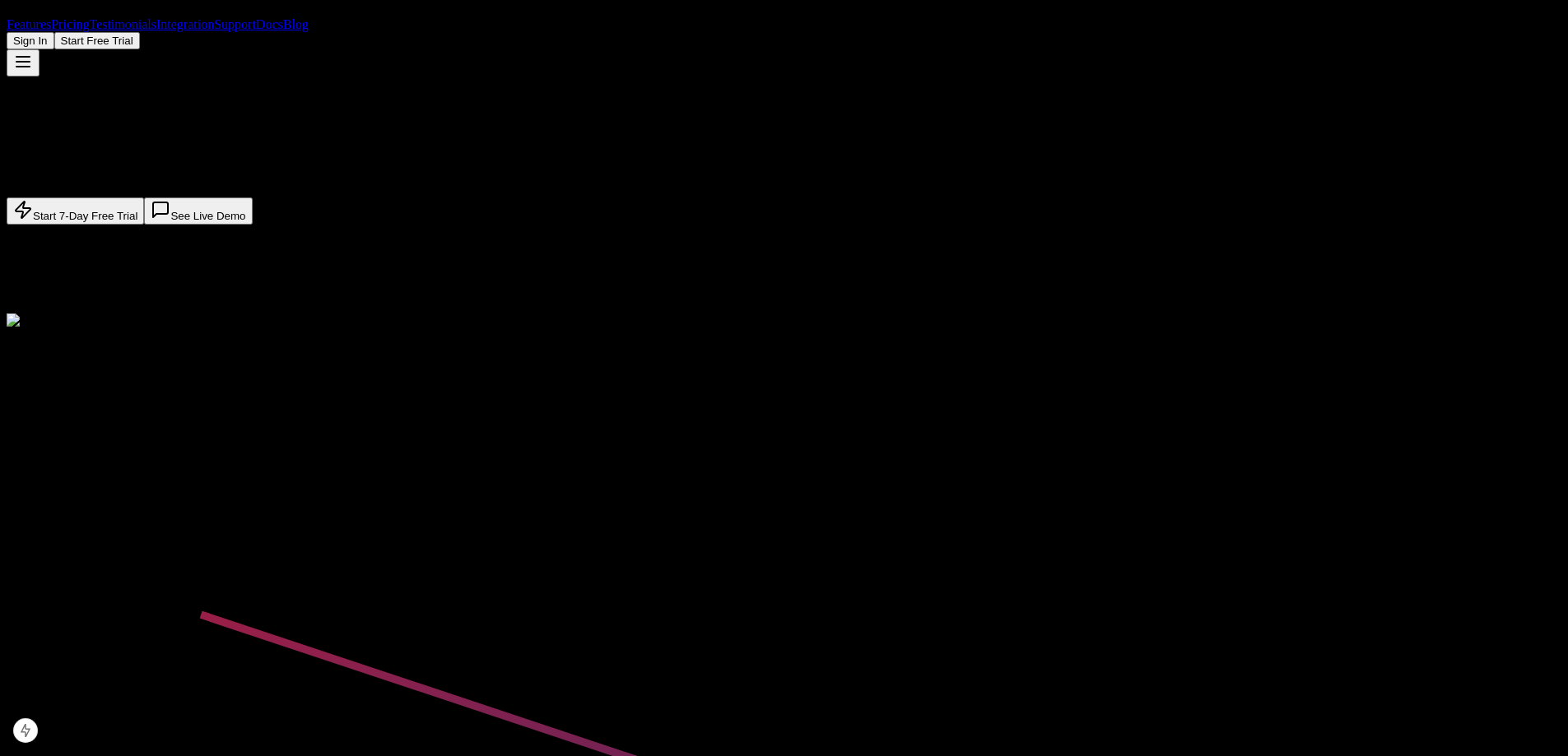 scroll, scrollTop: 0, scrollLeft: 0, axis: both 